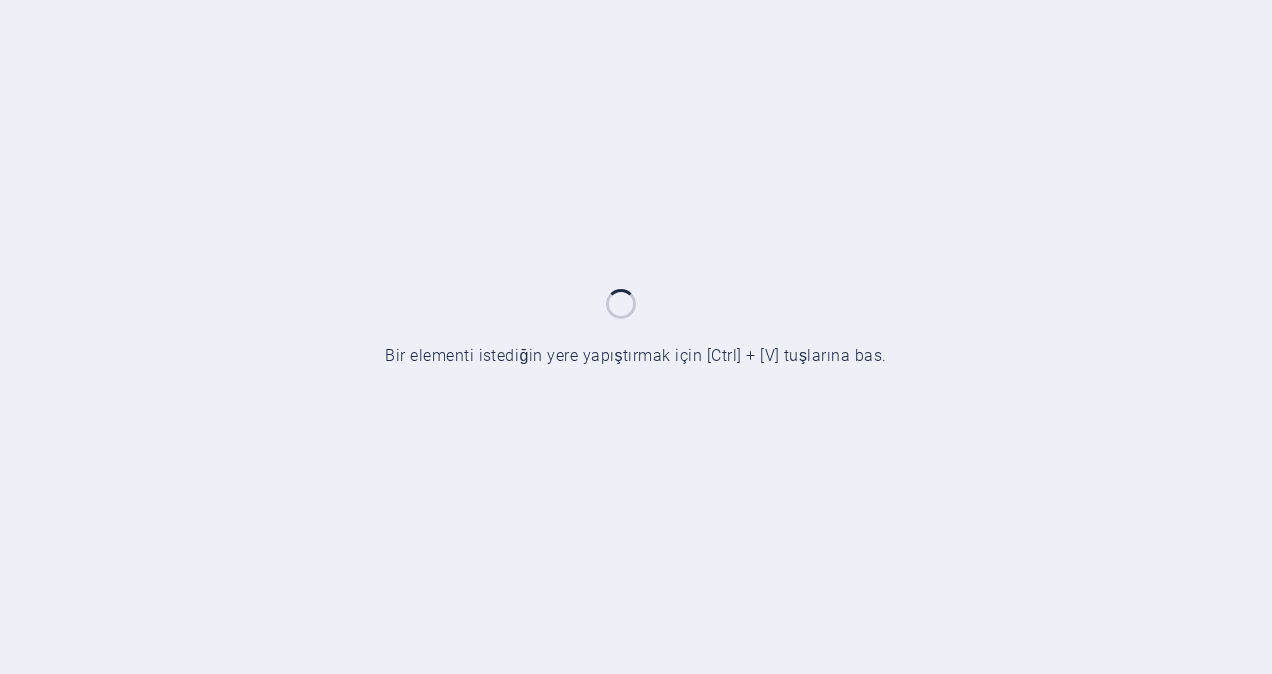 scroll, scrollTop: 0, scrollLeft: 0, axis: both 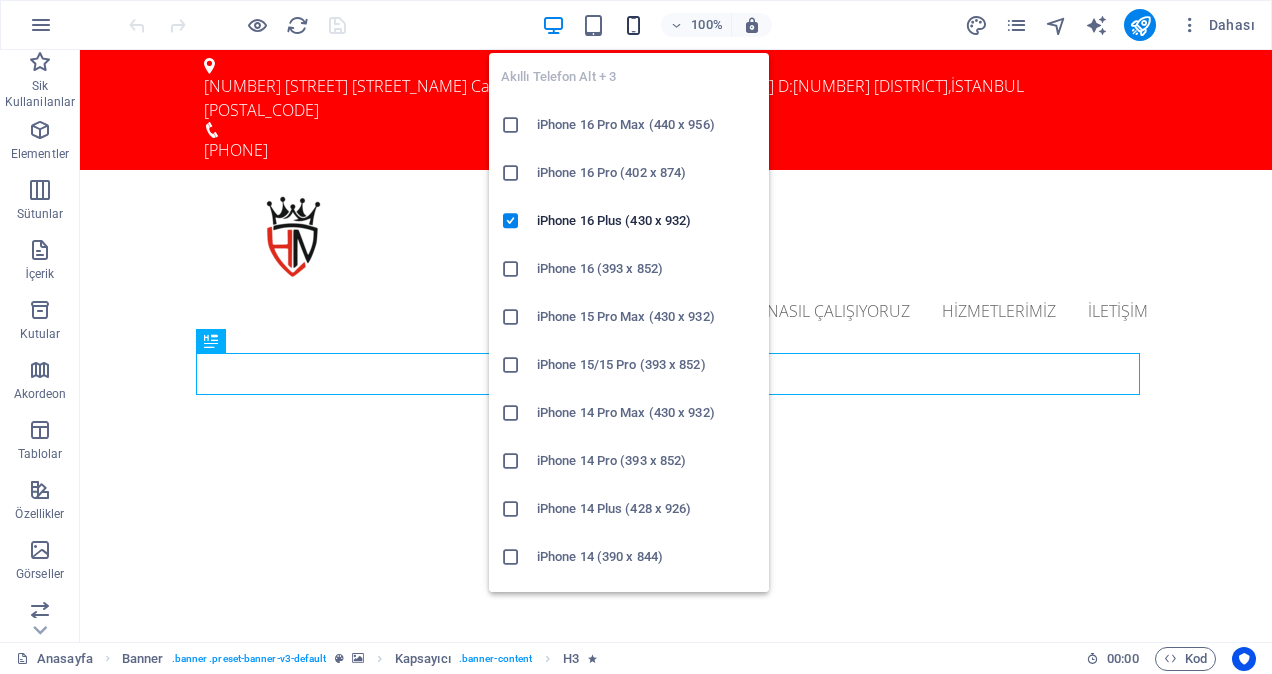 click at bounding box center (633, 25) 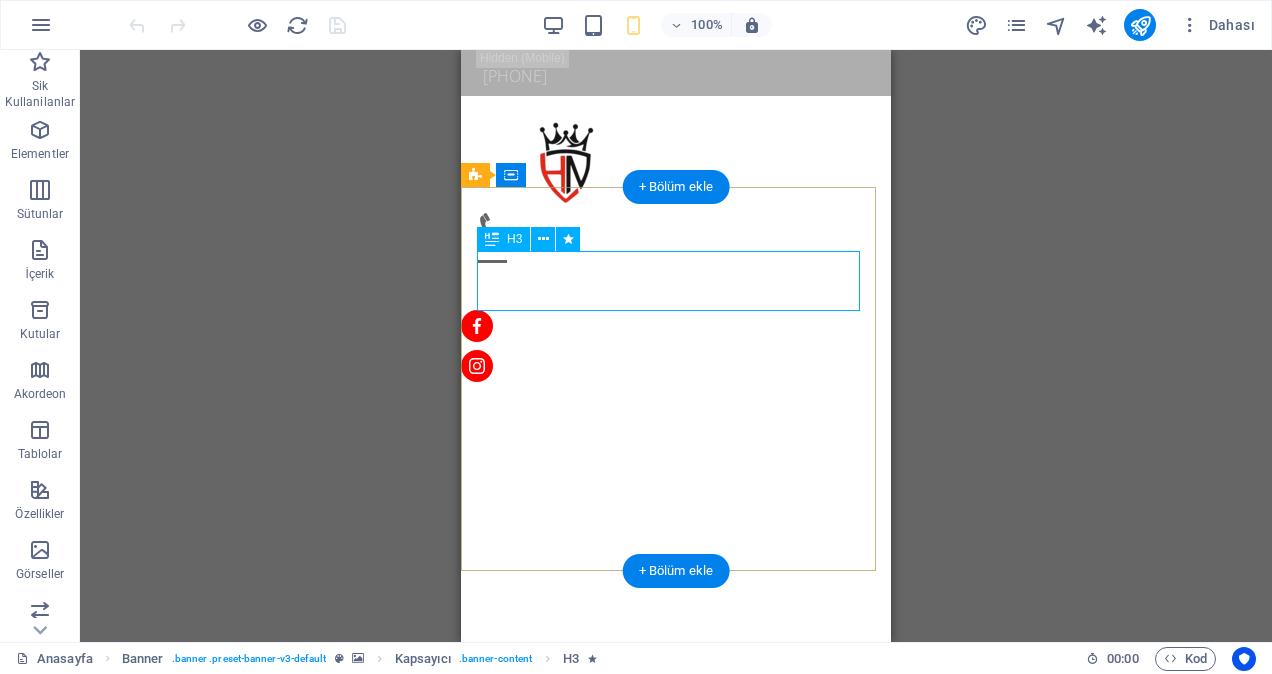 scroll, scrollTop: 0, scrollLeft: 0, axis: both 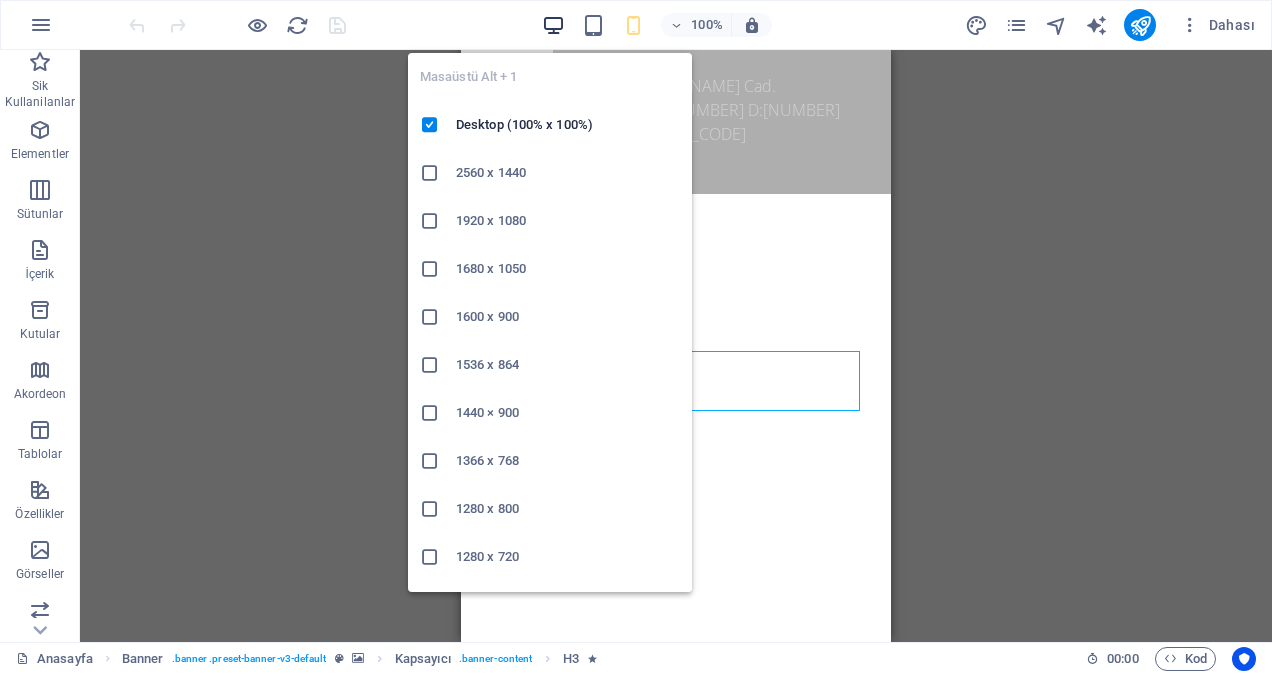 click at bounding box center [553, 25] 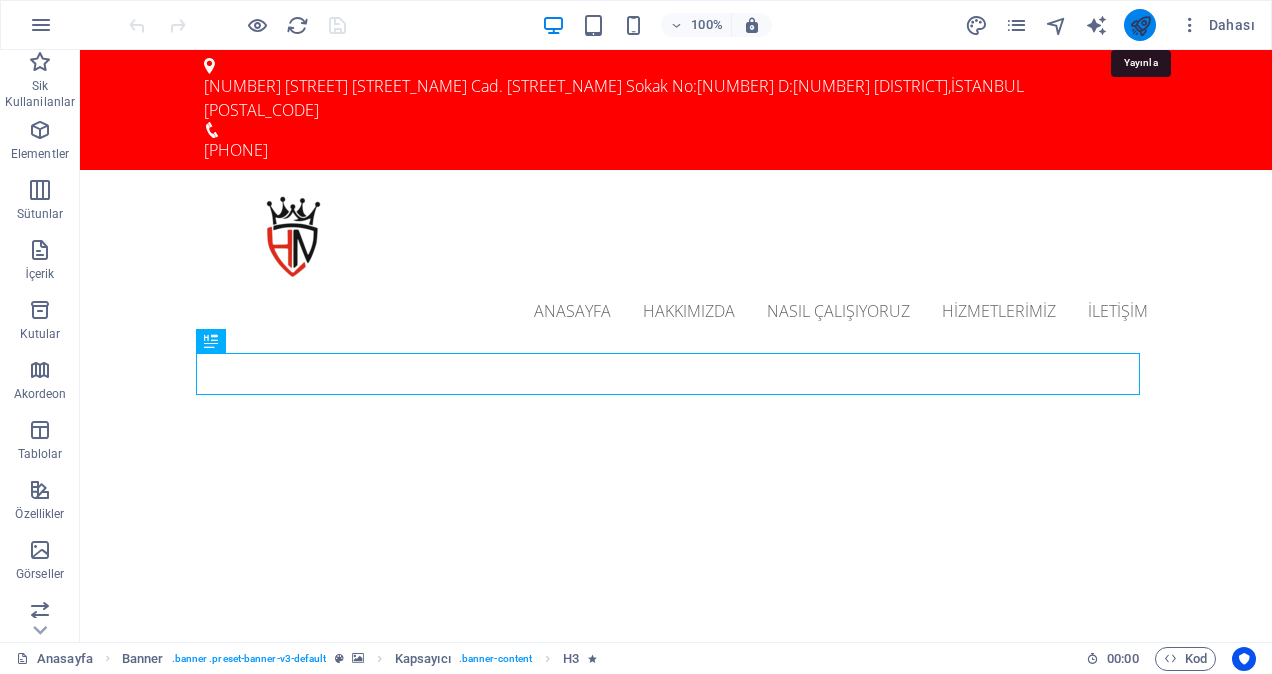 click at bounding box center (1140, 25) 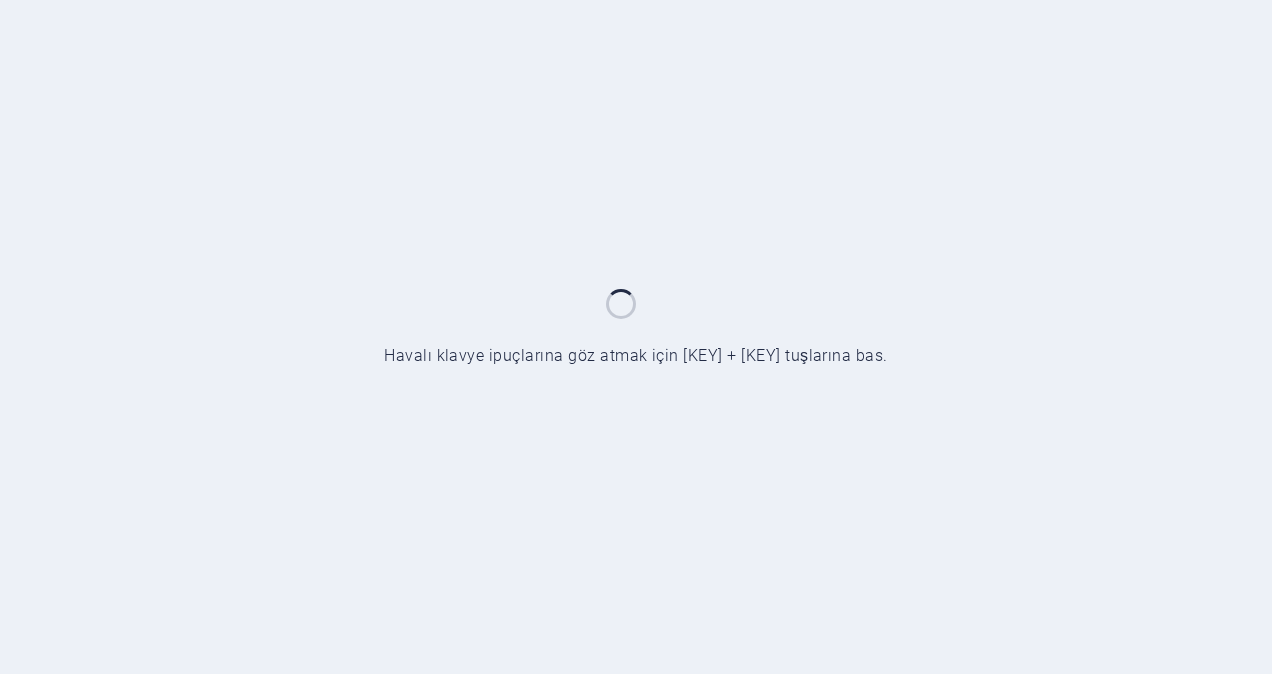 scroll, scrollTop: 0, scrollLeft: 0, axis: both 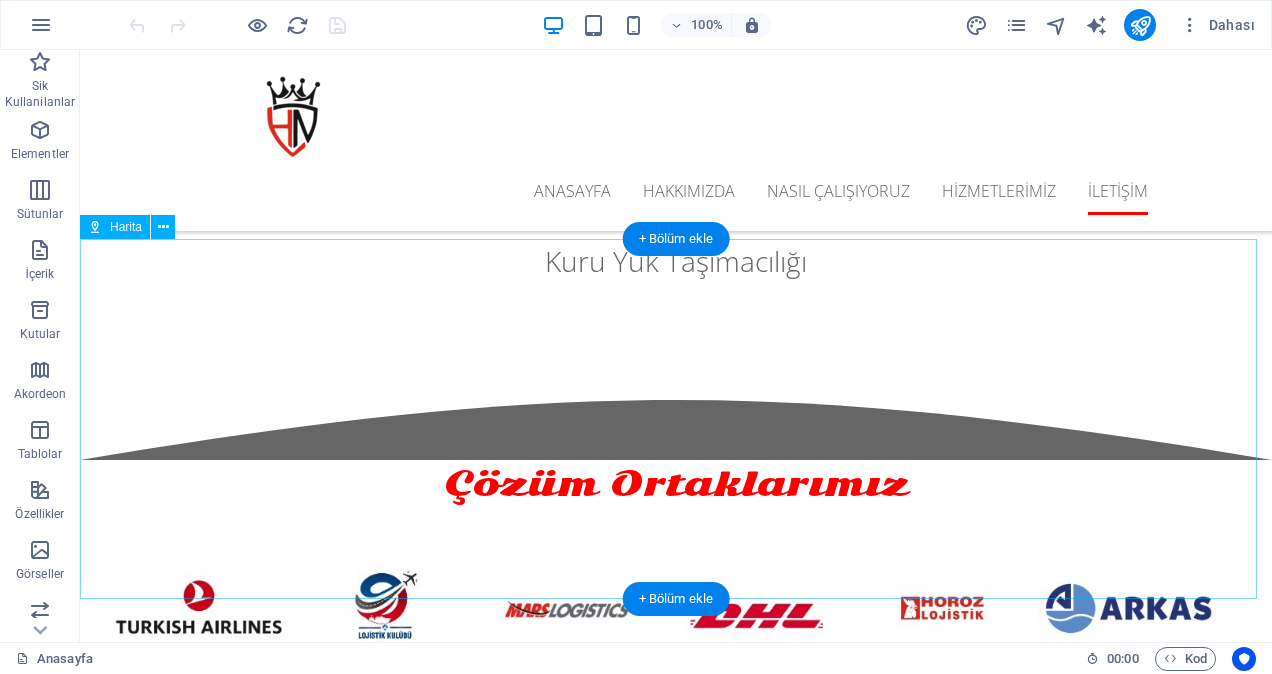 click at bounding box center [676, 3850] 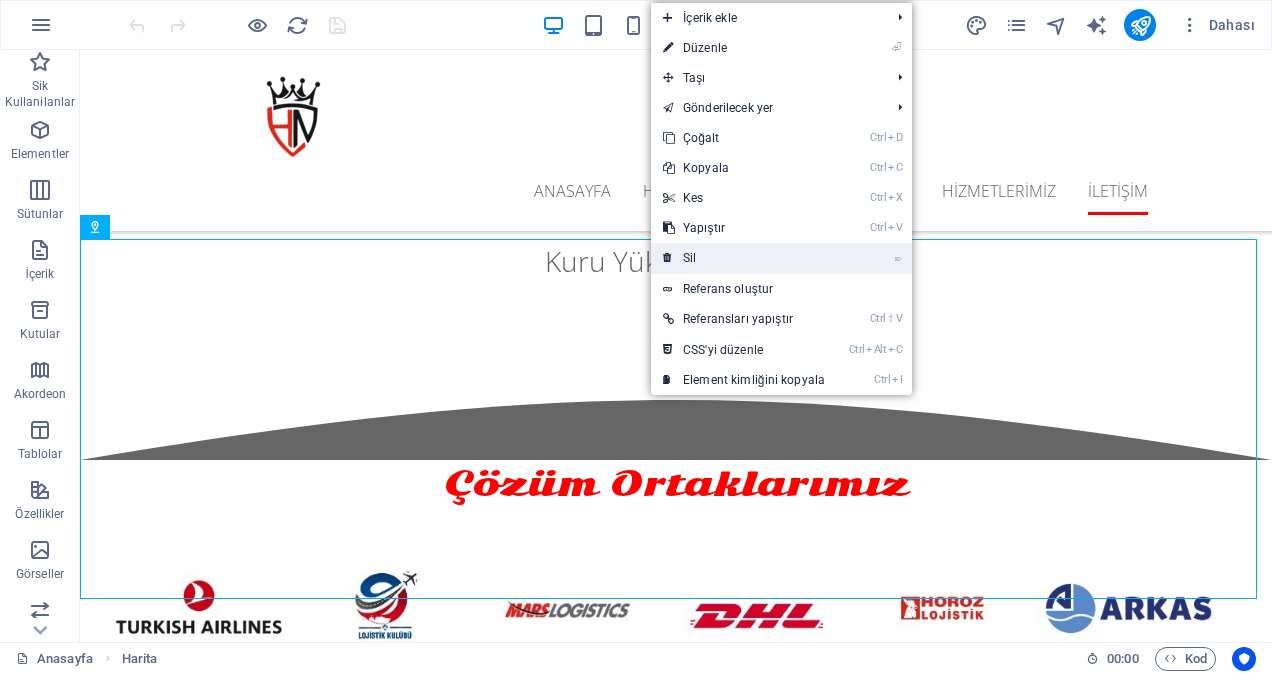 click on "⌦  Sil" at bounding box center [744, 258] 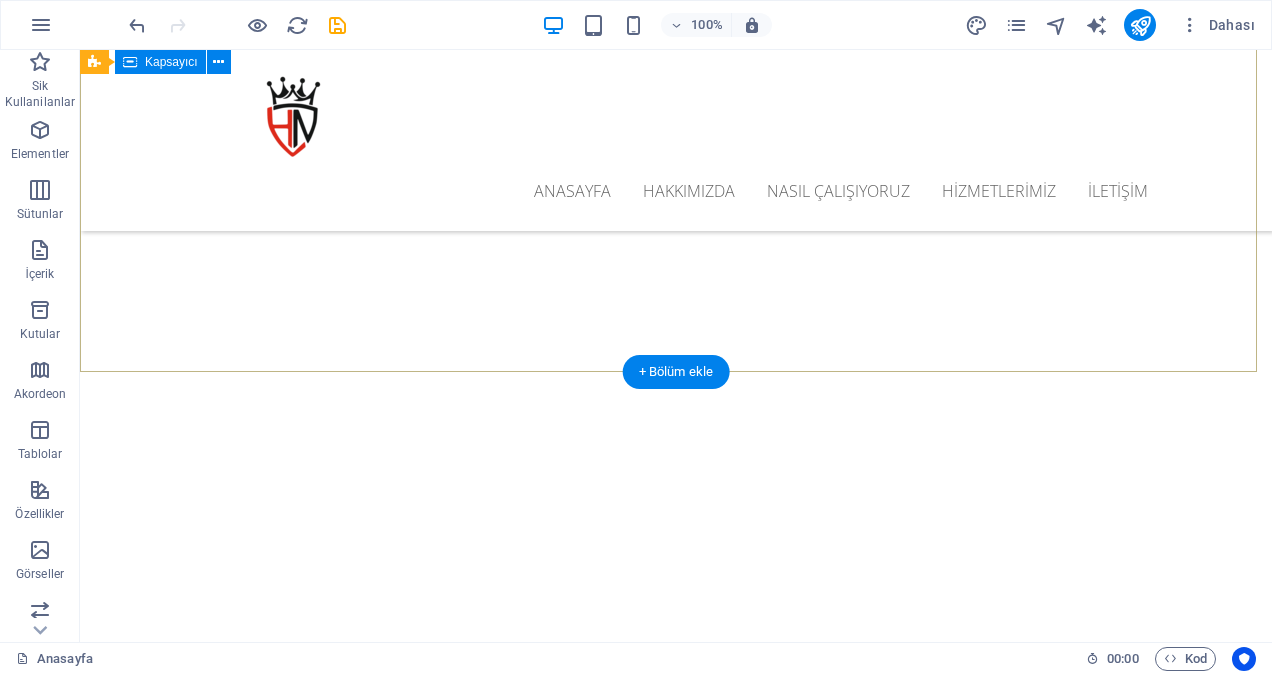 scroll, scrollTop: 0, scrollLeft: 0, axis: both 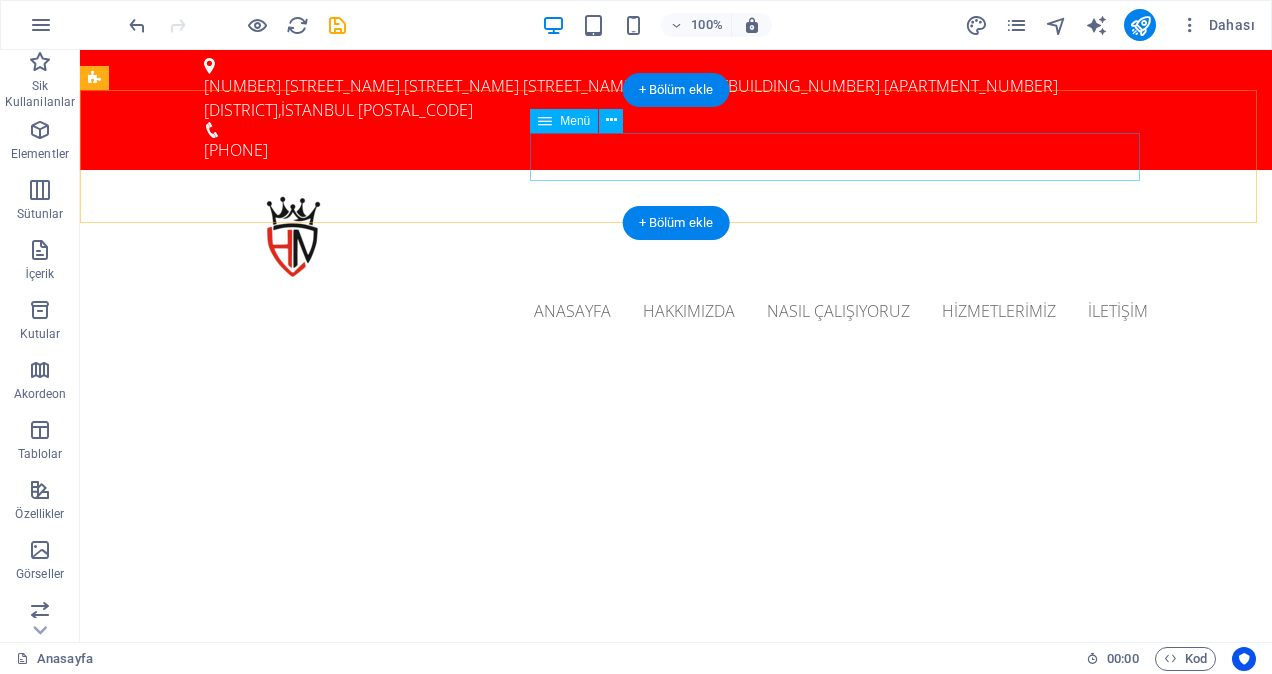 click on "ANASAYFA HAKKIMIZDA NASIL ÇALIŞIYORUZ HİZMETLERİMİZ İLETİŞİM" at bounding box center [676, 311] 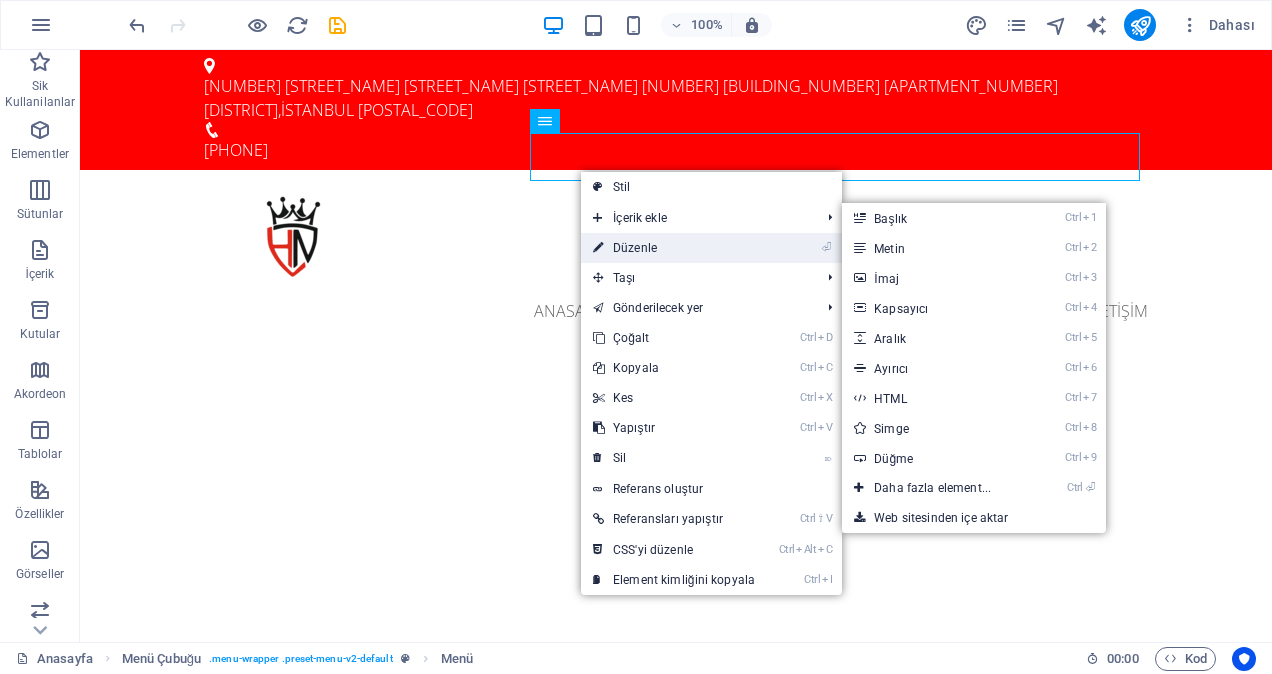 drag, startPoint x: 624, startPoint y: 241, endPoint x: 163, endPoint y: 186, distance: 464.26932 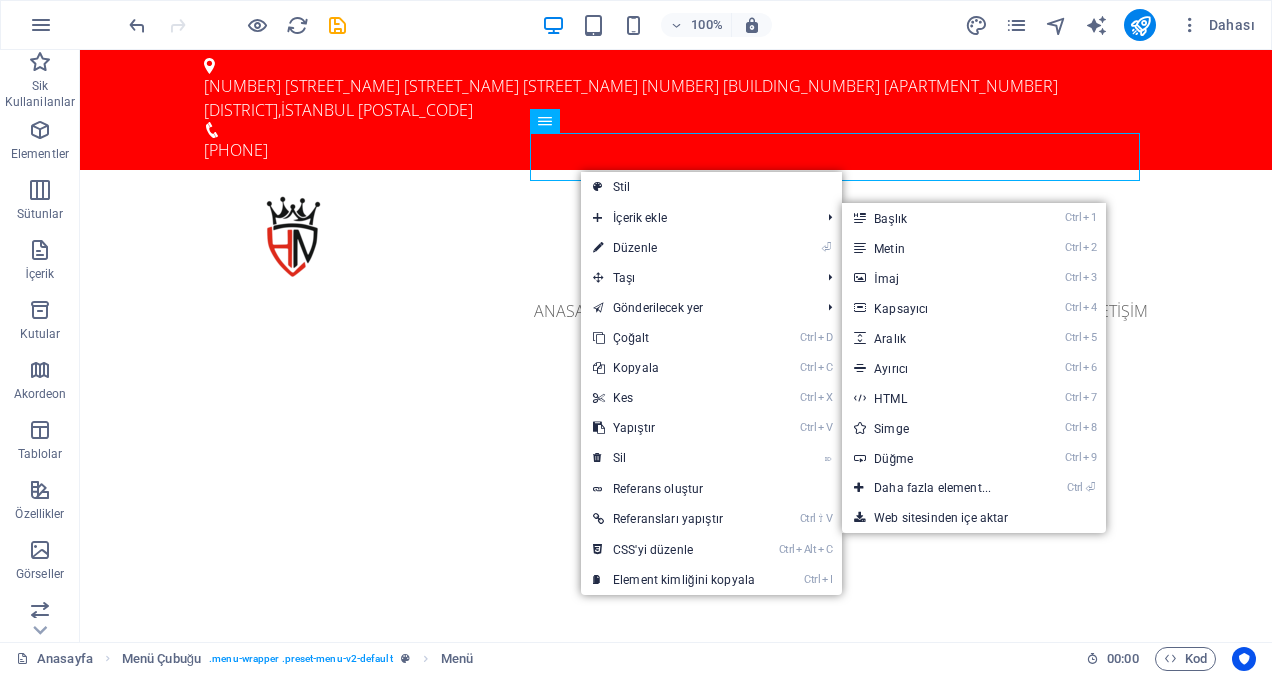 select 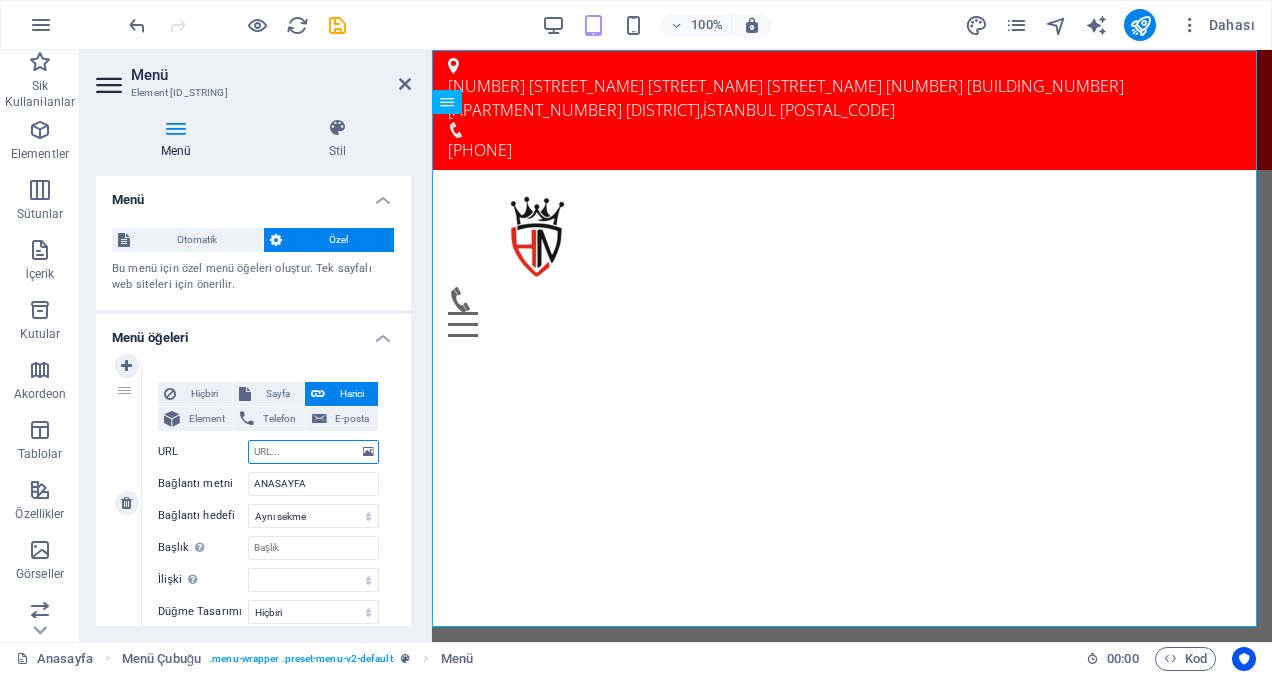 click on "URL" at bounding box center (313, 452) 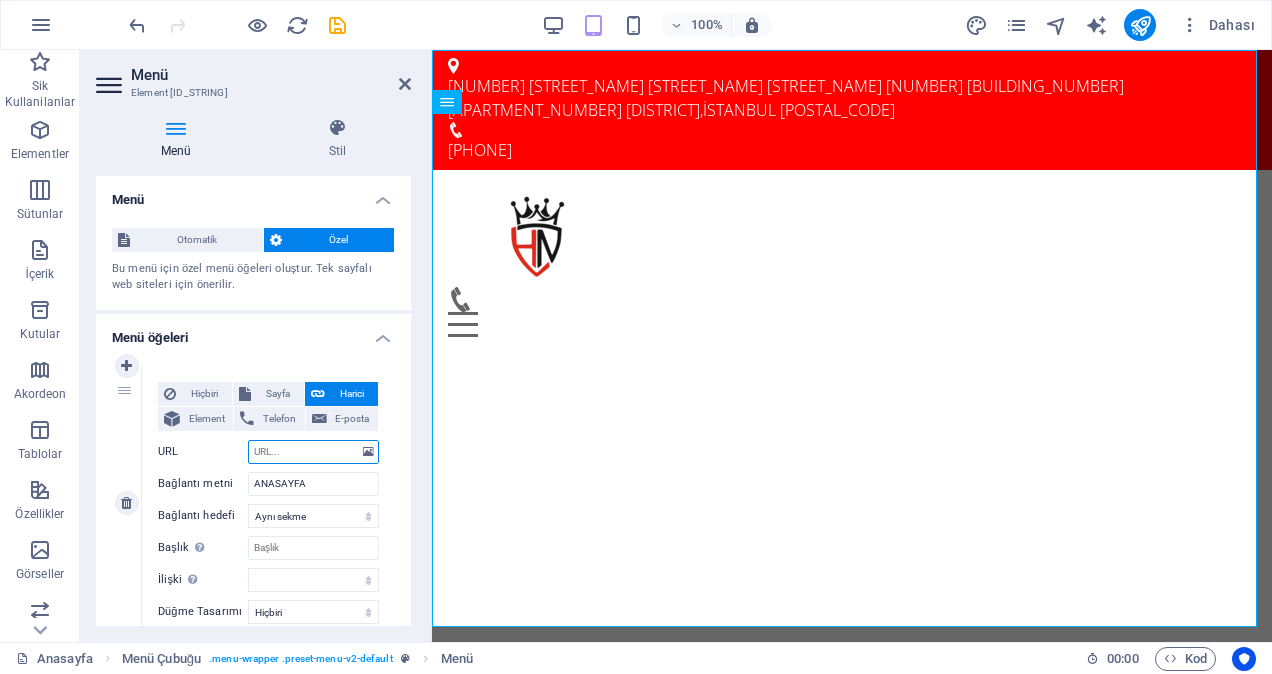 click on "URL" at bounding box center [313, 452] 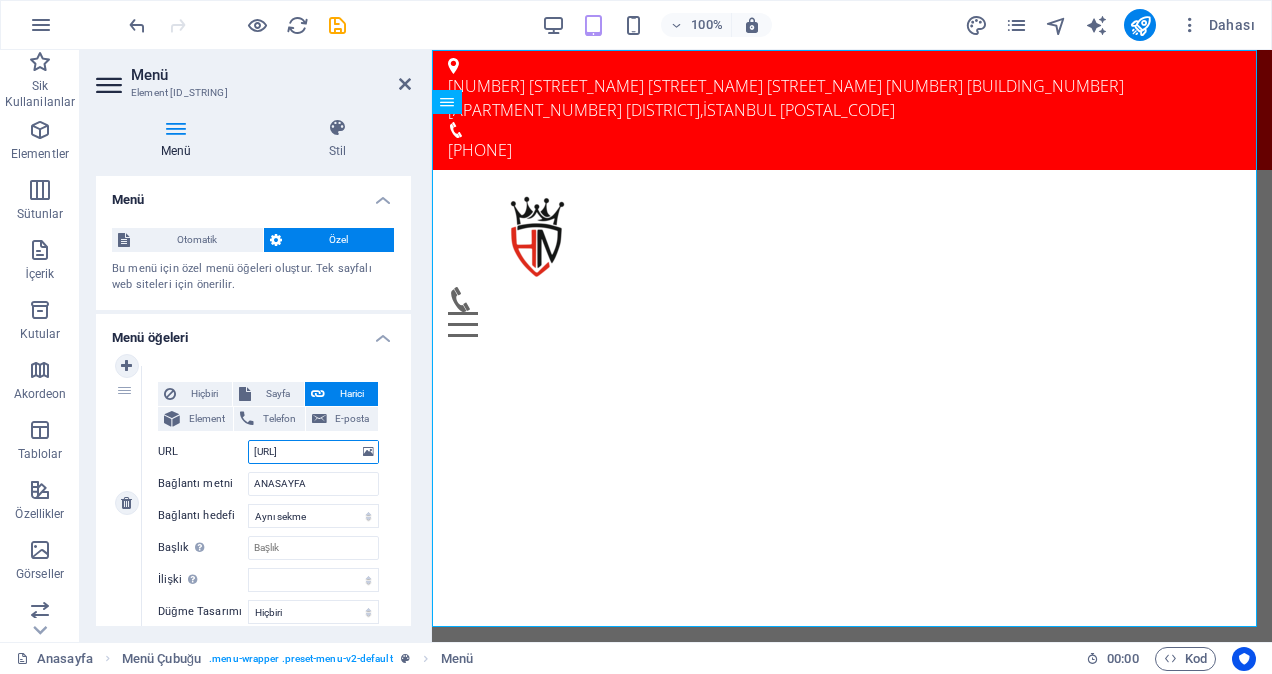 select 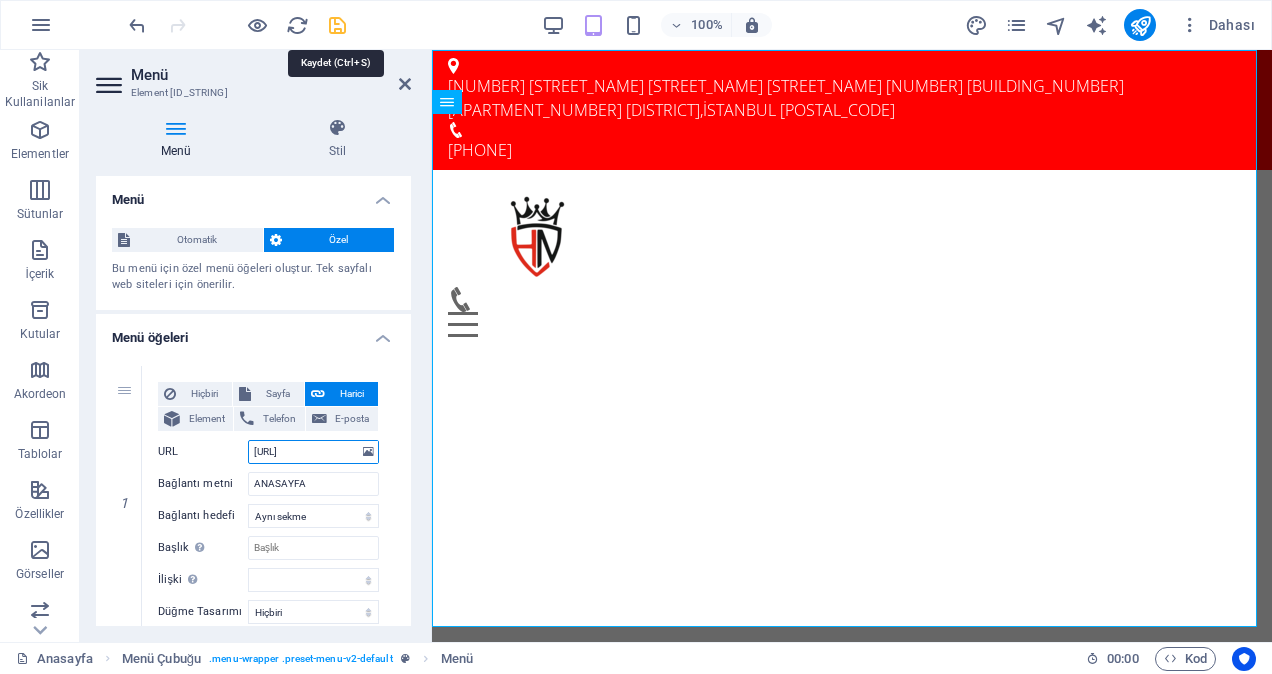 type on "[URL]" 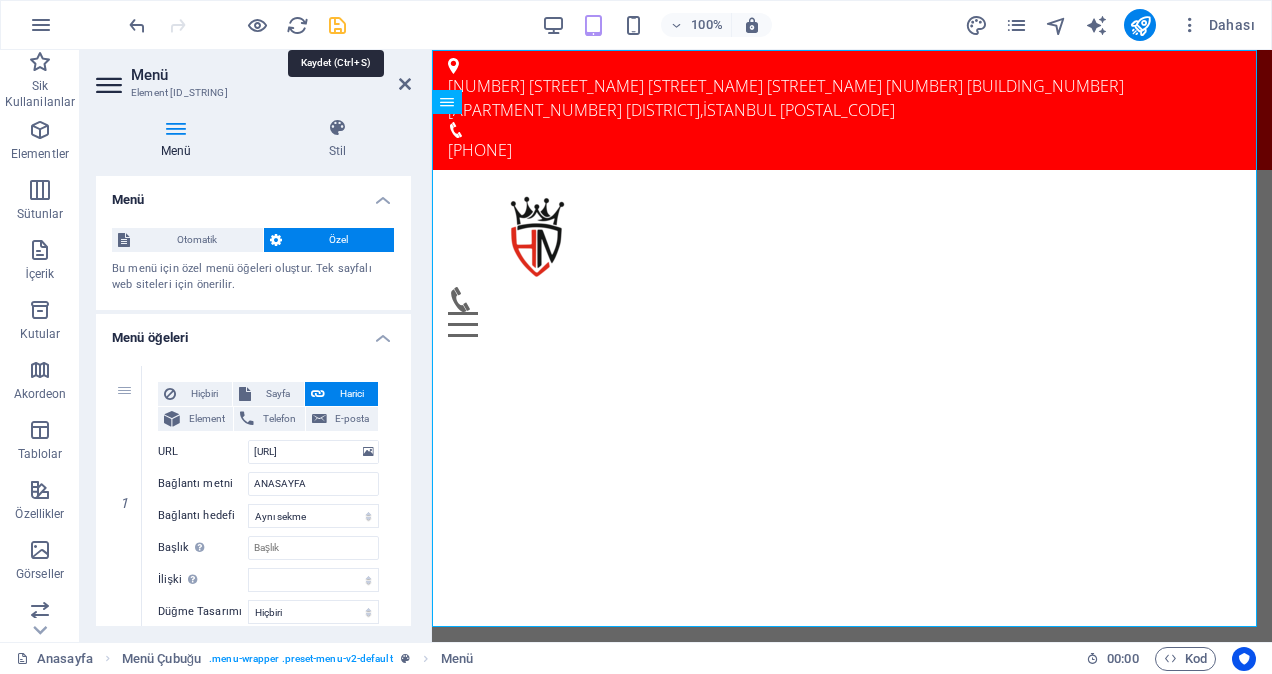 click at bounding box center (337, 25) 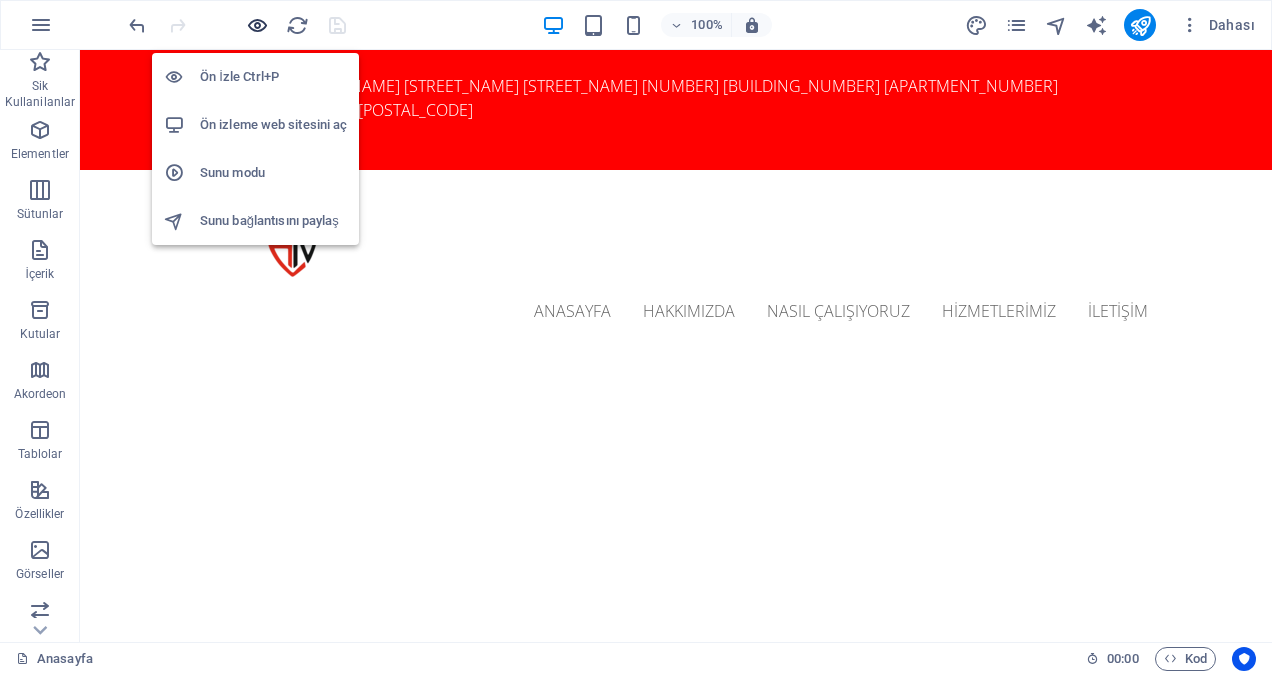 drag, startPoint x: 260, startPoint y: 24, endPoint x: 390, endPoint y: 41, distance: 131.10683 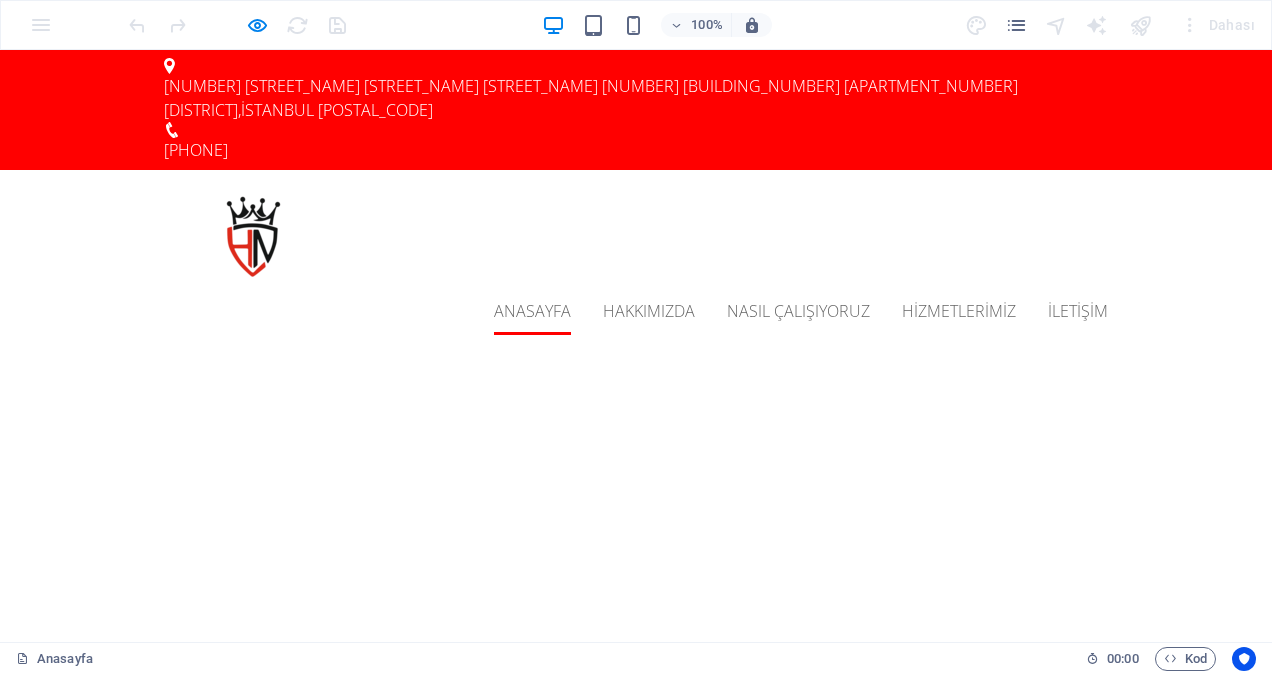 click on "ANASAYFA" at bounding box center (532, 311) 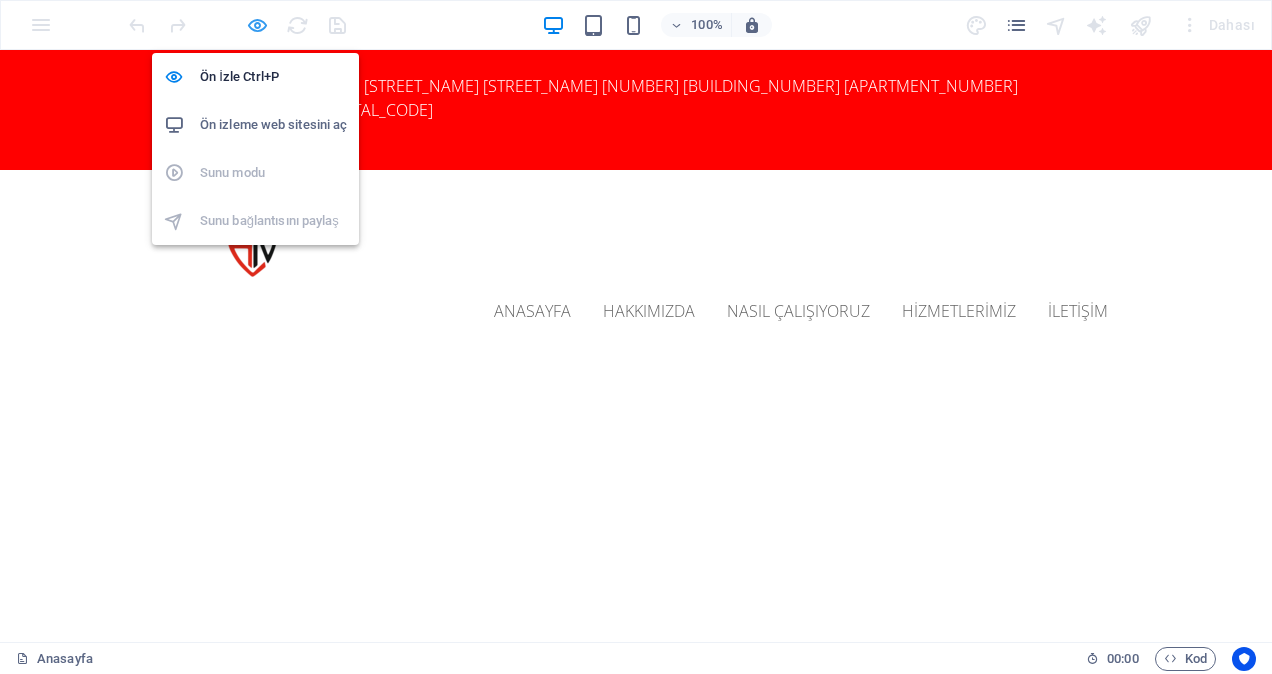 click at bounding box center (257, 25) 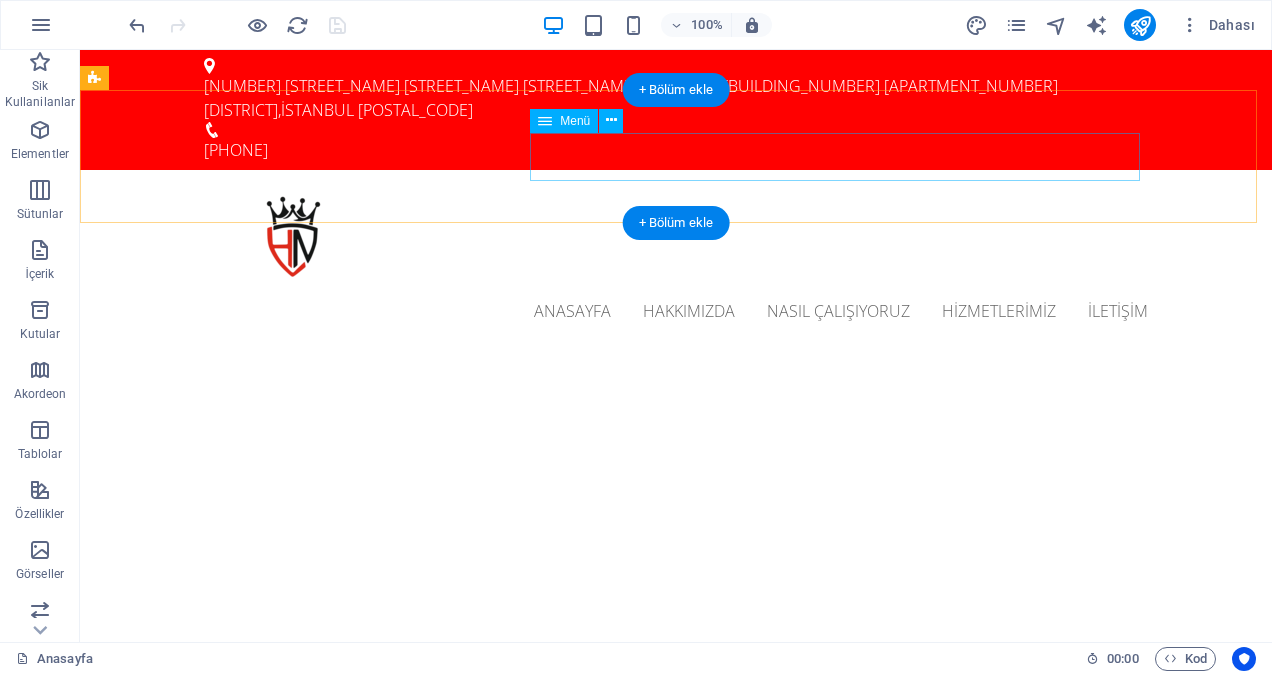 click on "ANASAYFA HAKKIMIZDA NASIL ÇALIŞIYORUZ HİZMETLERİMİZ İLETİŞİM" at bounding box center [676, 311] 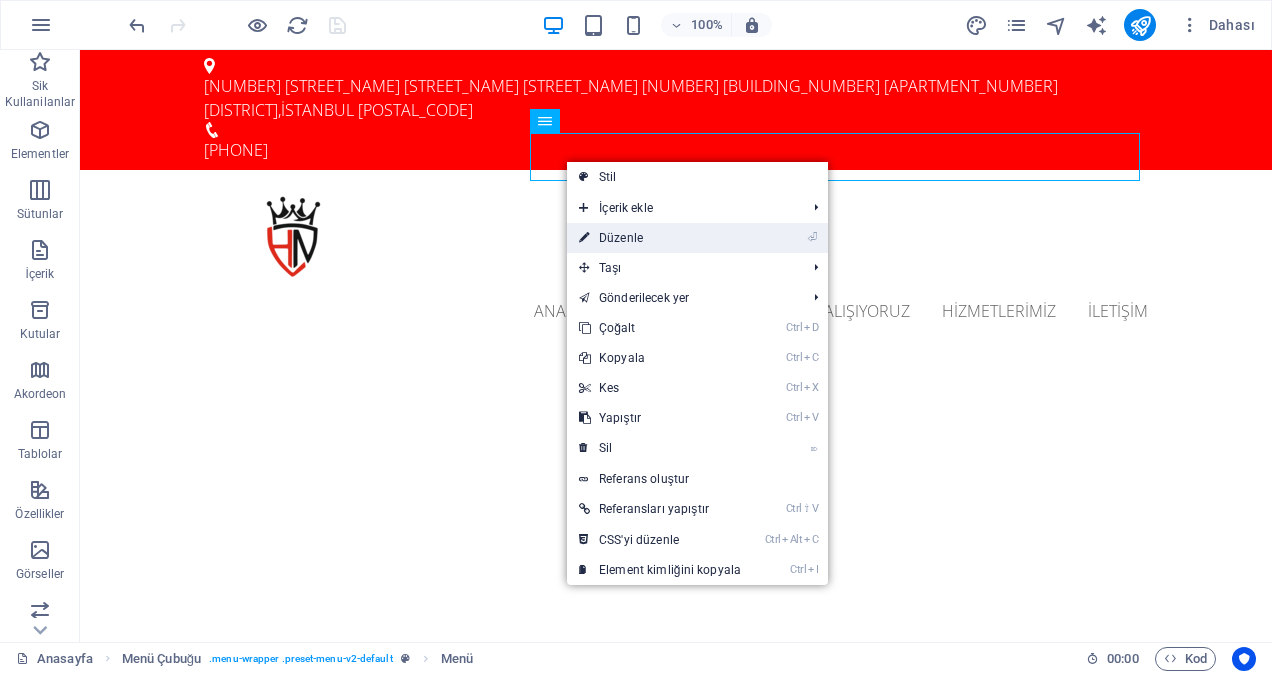 click on "⏎  Düzenle" at bounding box center [660, 238] 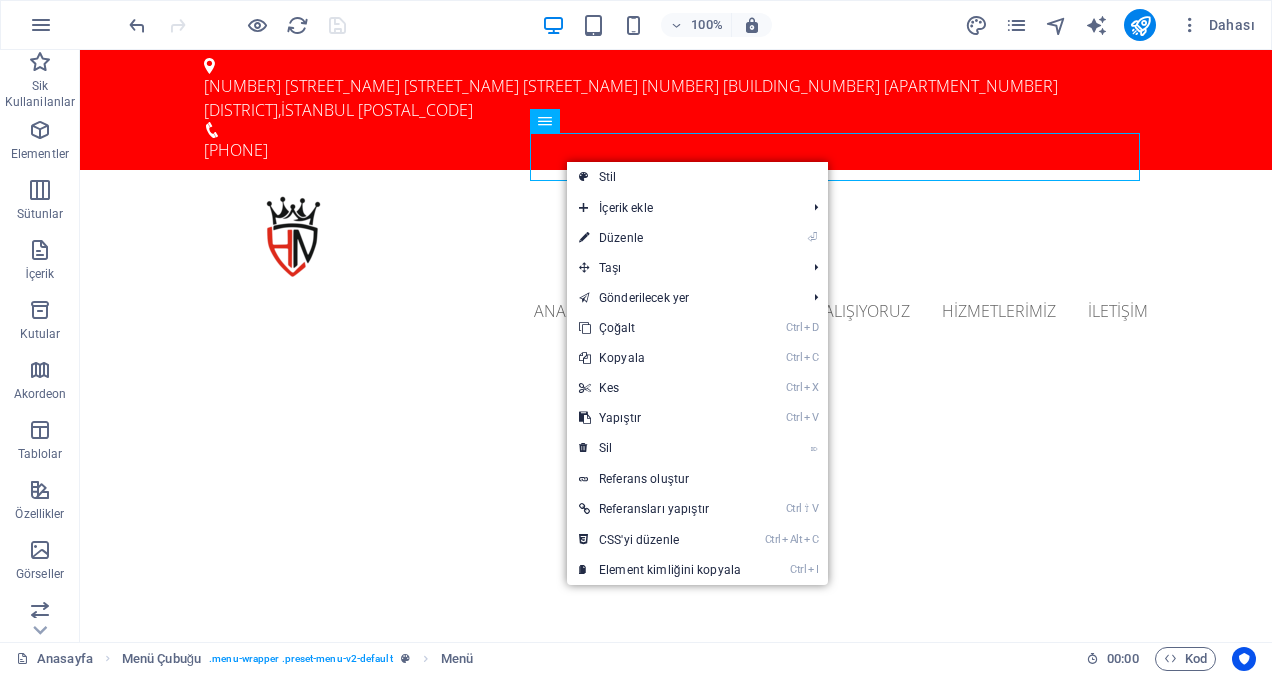 select 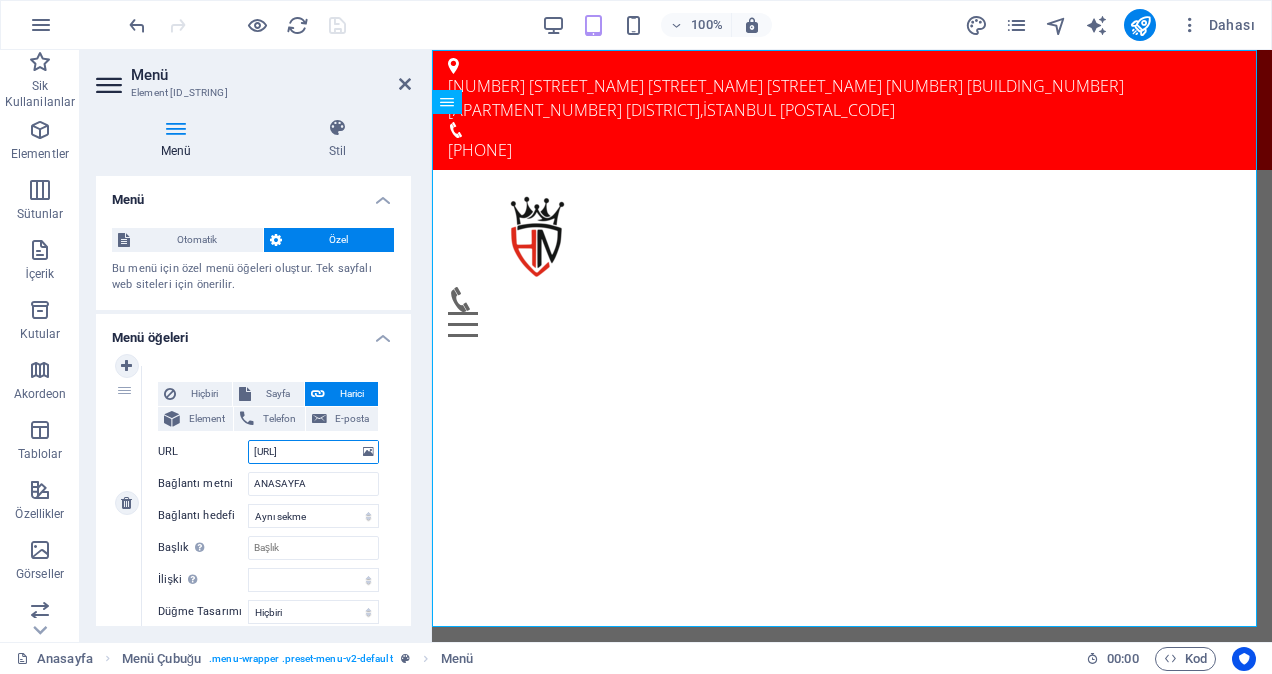 drag, startPoint x: 343, startPoint y: 452, endPoint x: 234, endPoint y: 456, distance: 109.07337 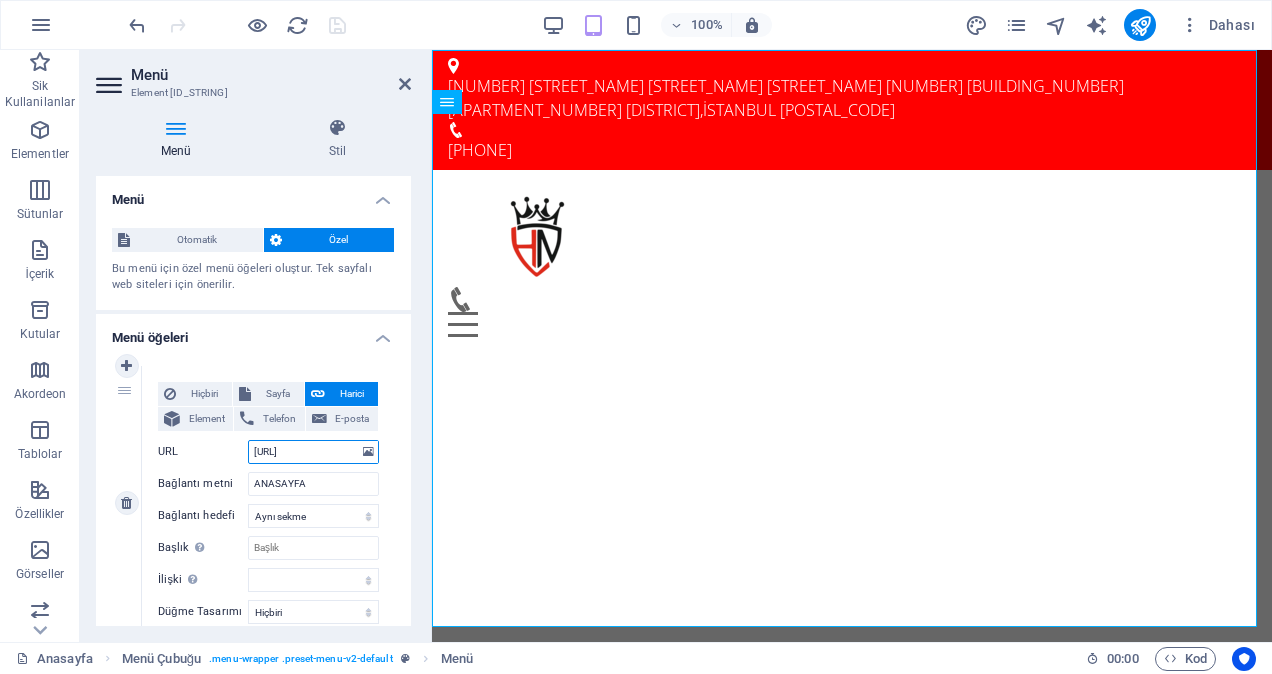 paste on "ttps://[URL]" 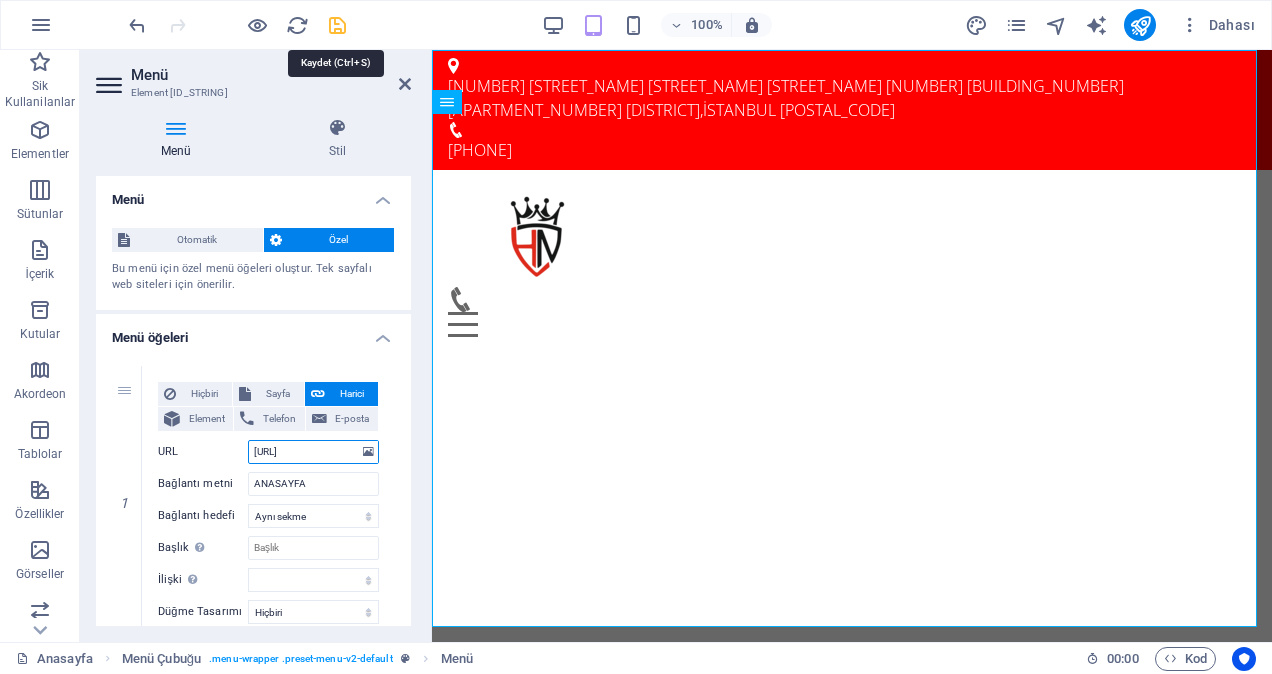 type on "[URL]" 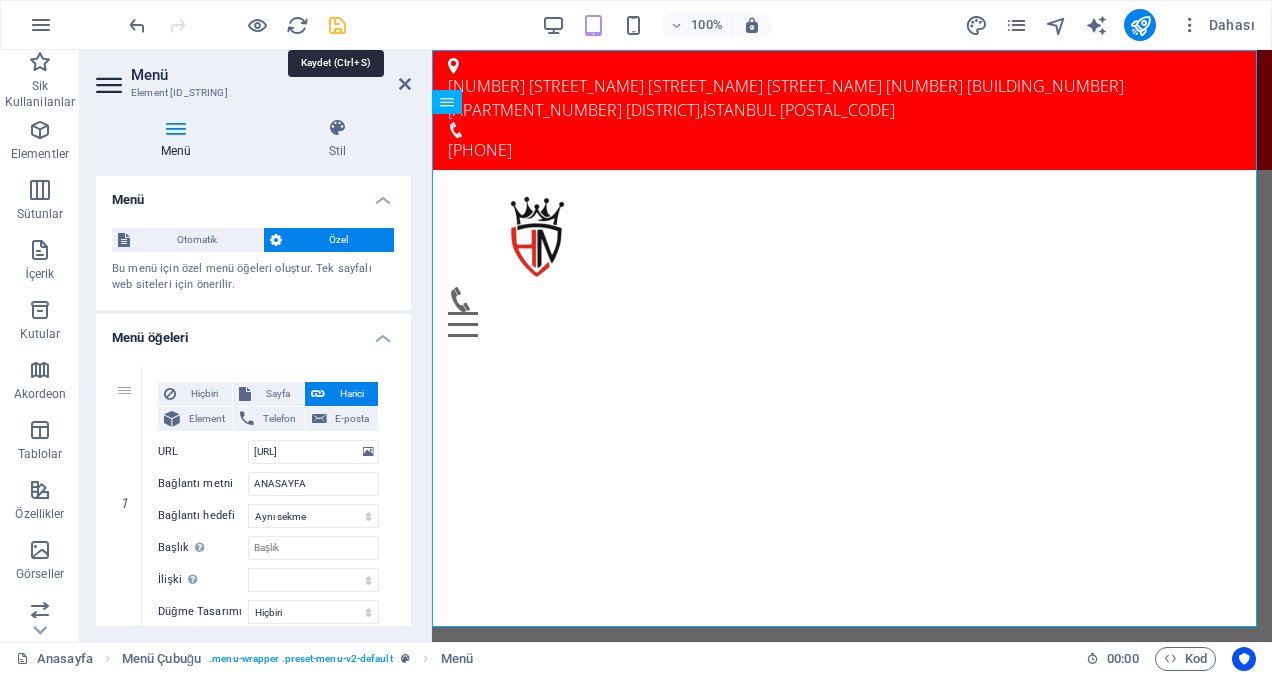 click at bounding box center (337, 25) 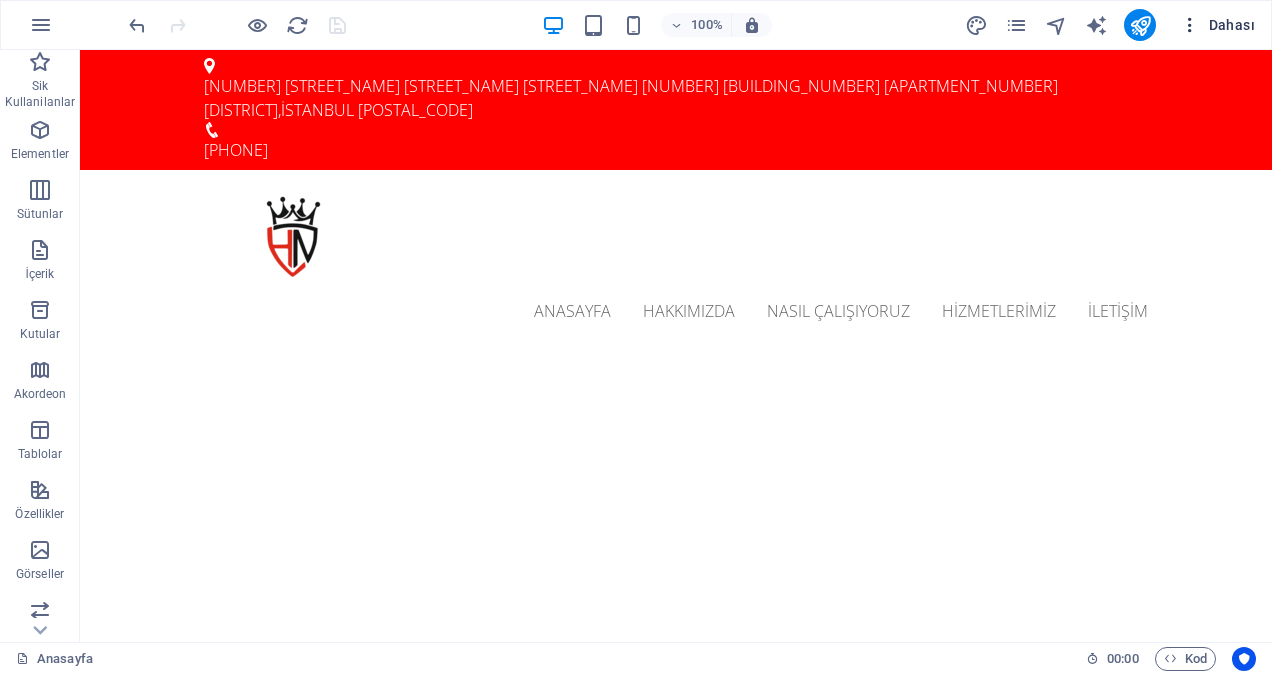 click at bounding box center (1190, 25) 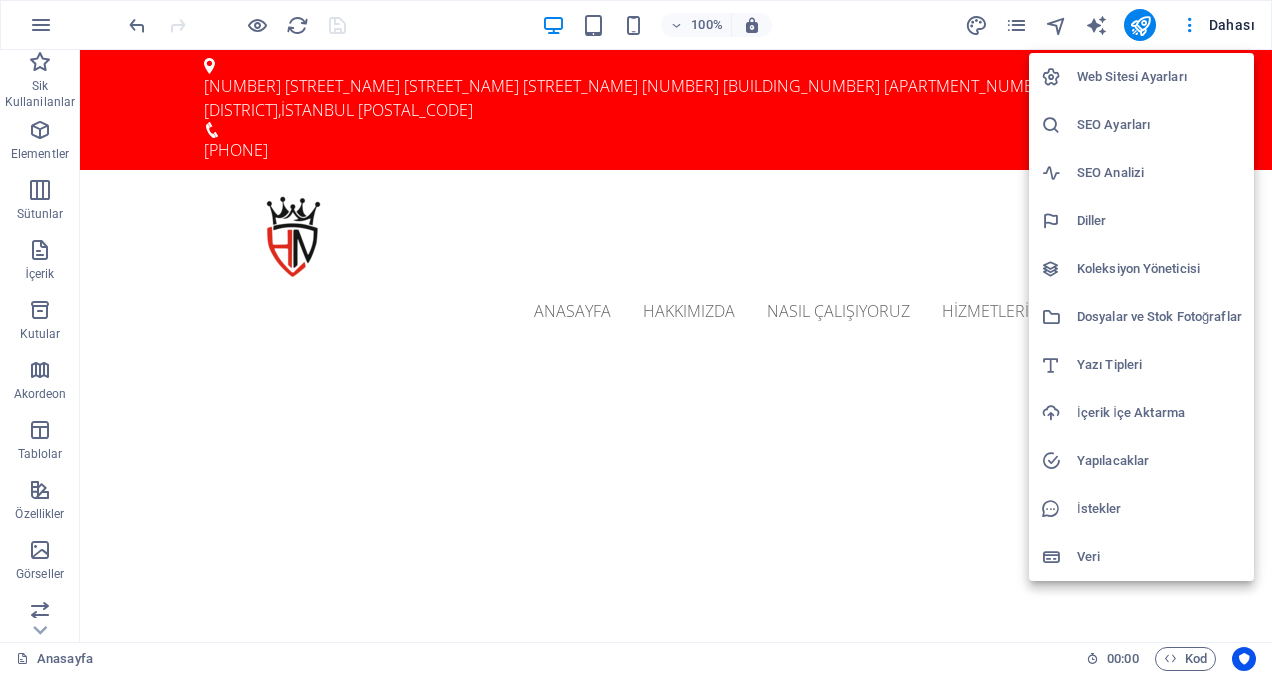click on "Web Sitesi Ayarları" at bounding box center [1159, 77] 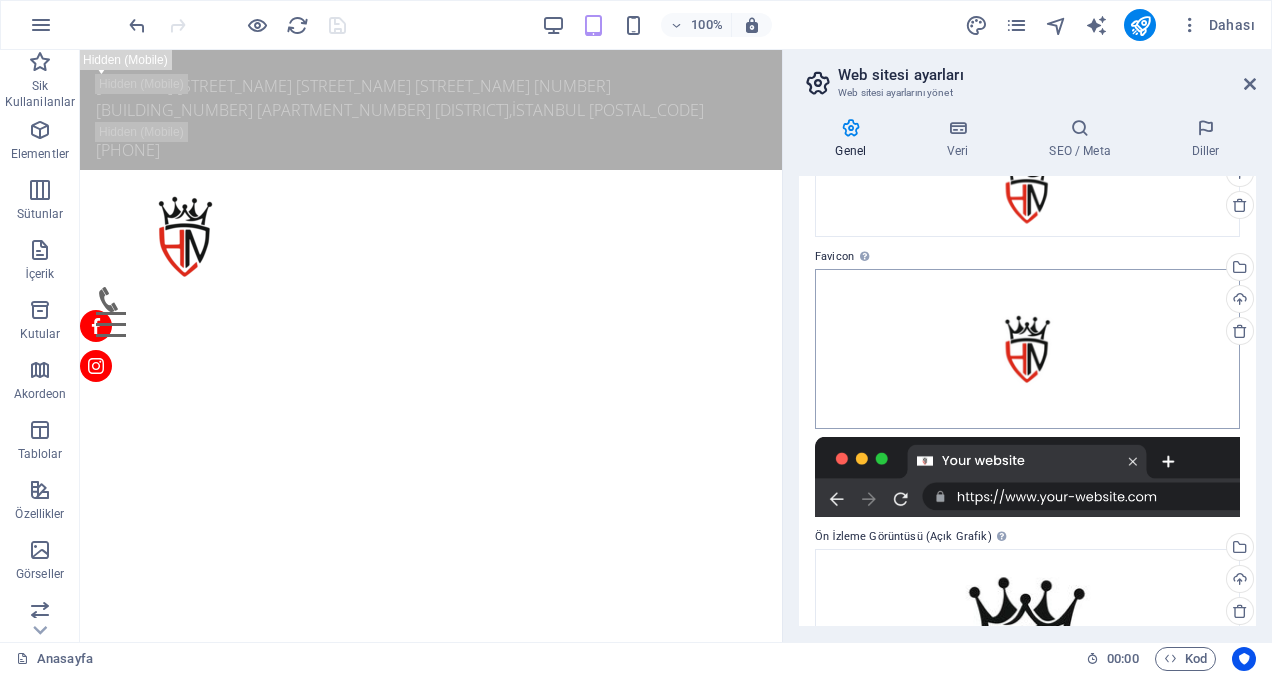 scroll, scrollTop: 100, scrollLeft: 0, axis: vertical 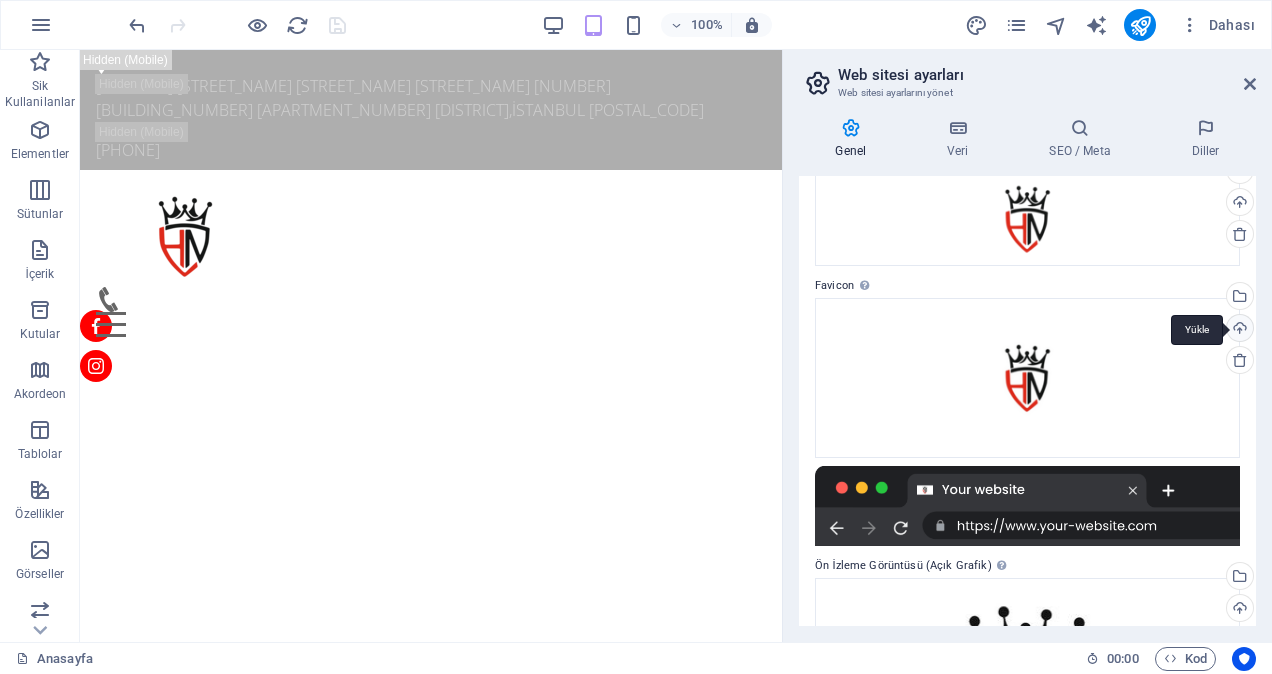 click on "Yükle" at bounding box center [1238, 330] 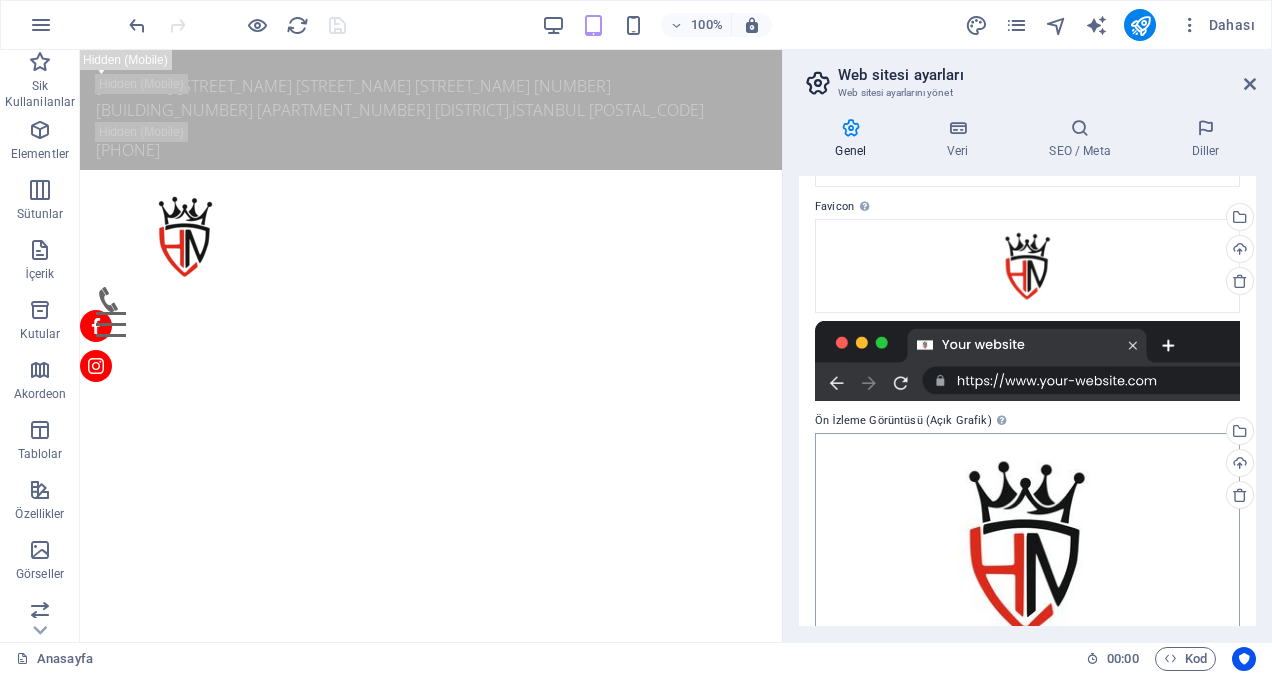 scroll, scrollTop: 200, scrollLeft: 0, axis: vertical 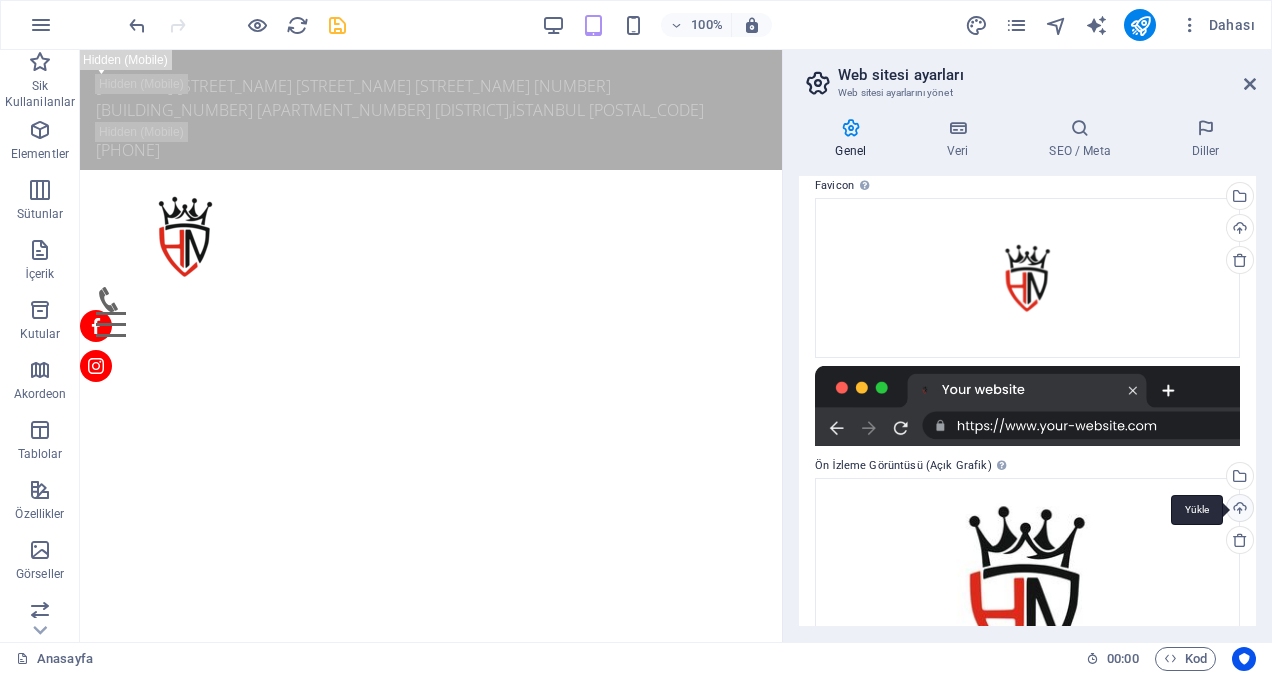 click on "Yükle" at bounding box center (1238, 510) 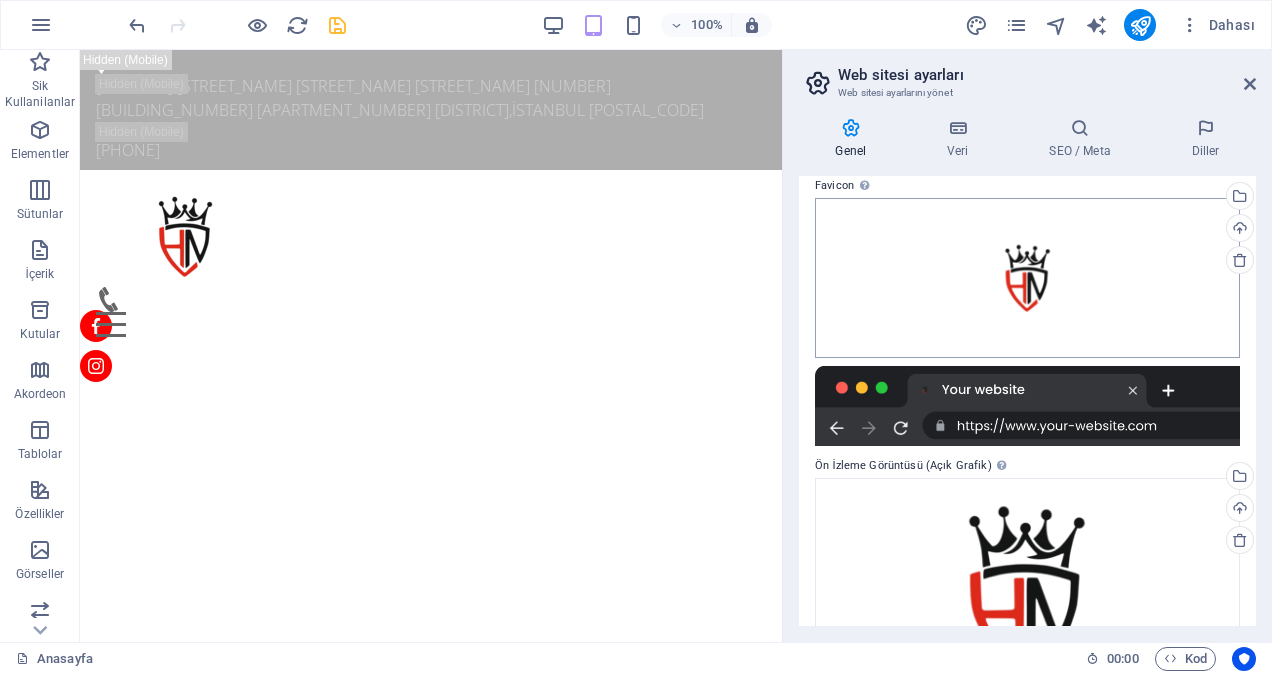 scroll, scrollTop: 0, scrollLeft: 0, axis: both 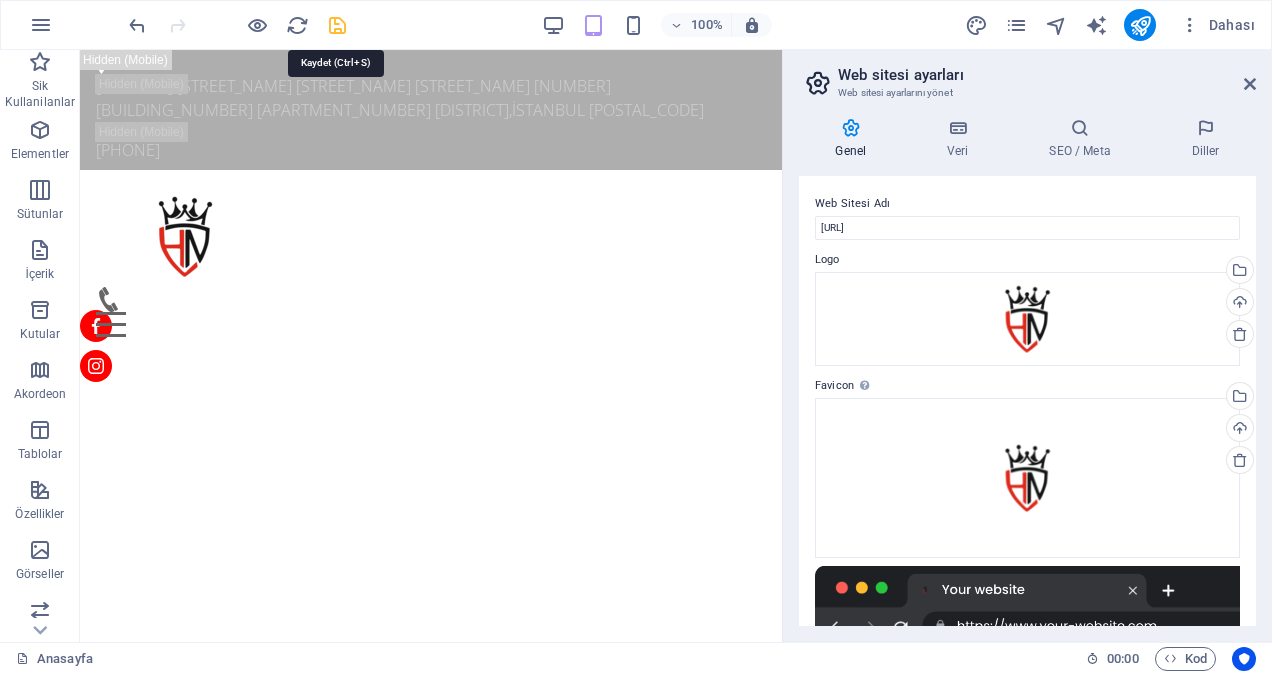 click at bounding box center (337, 25) 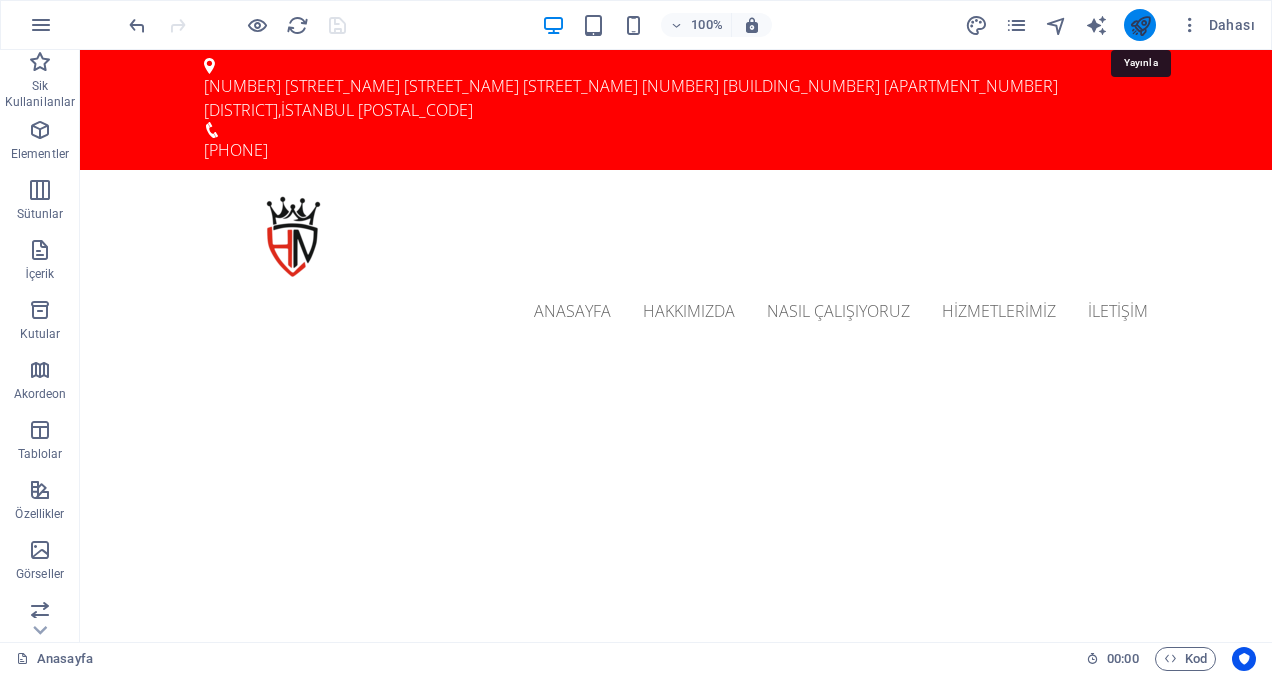 click at bounding box center [1140, 25] 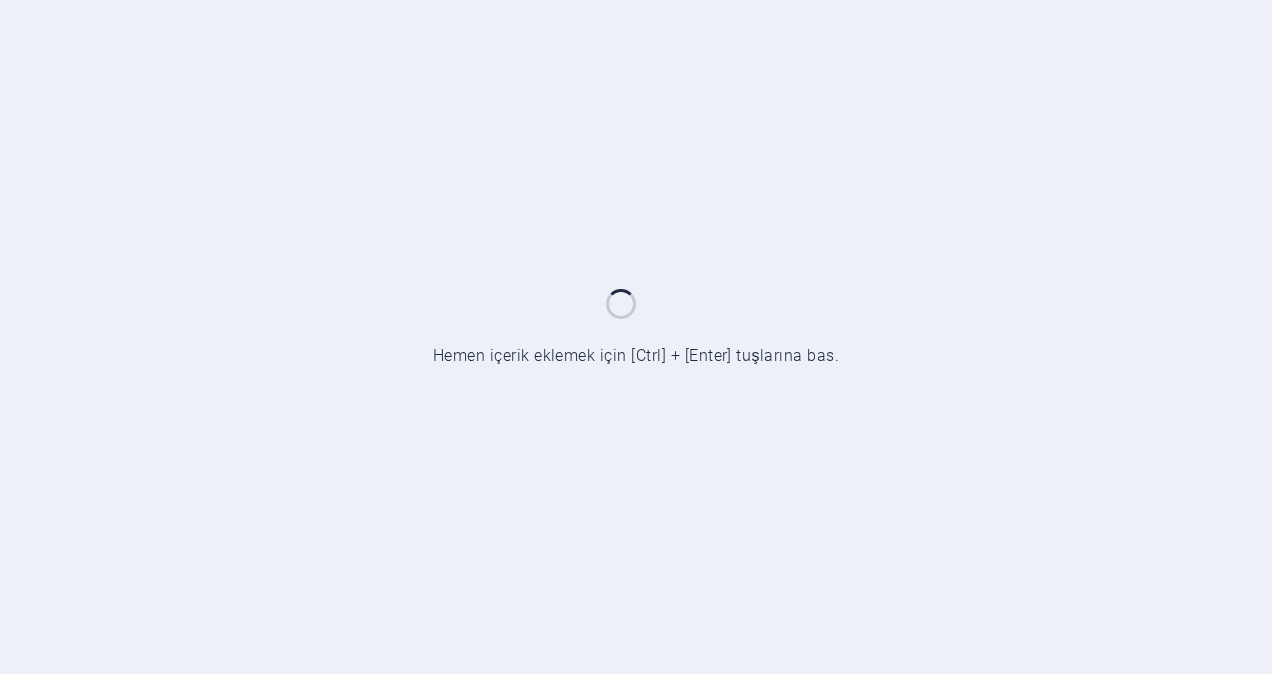 scroll, scrollTop: 0, scrollLeft: 0, axis: both 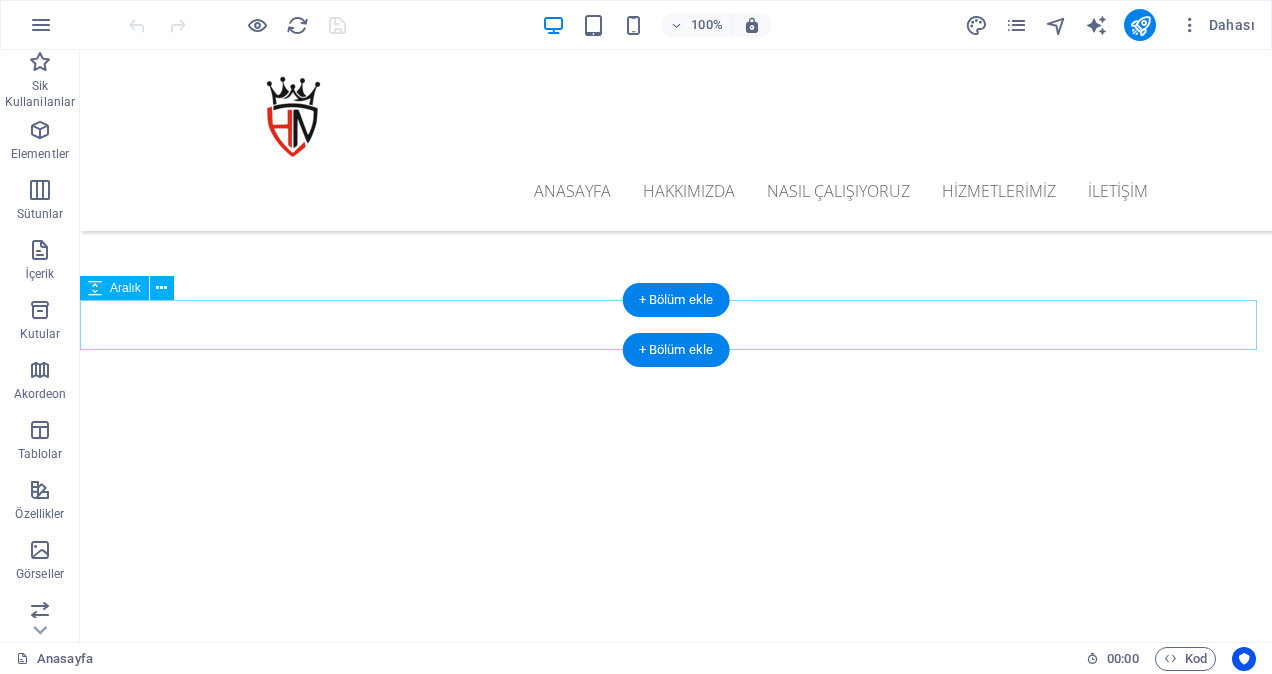 click at bounding box center (676, 858) 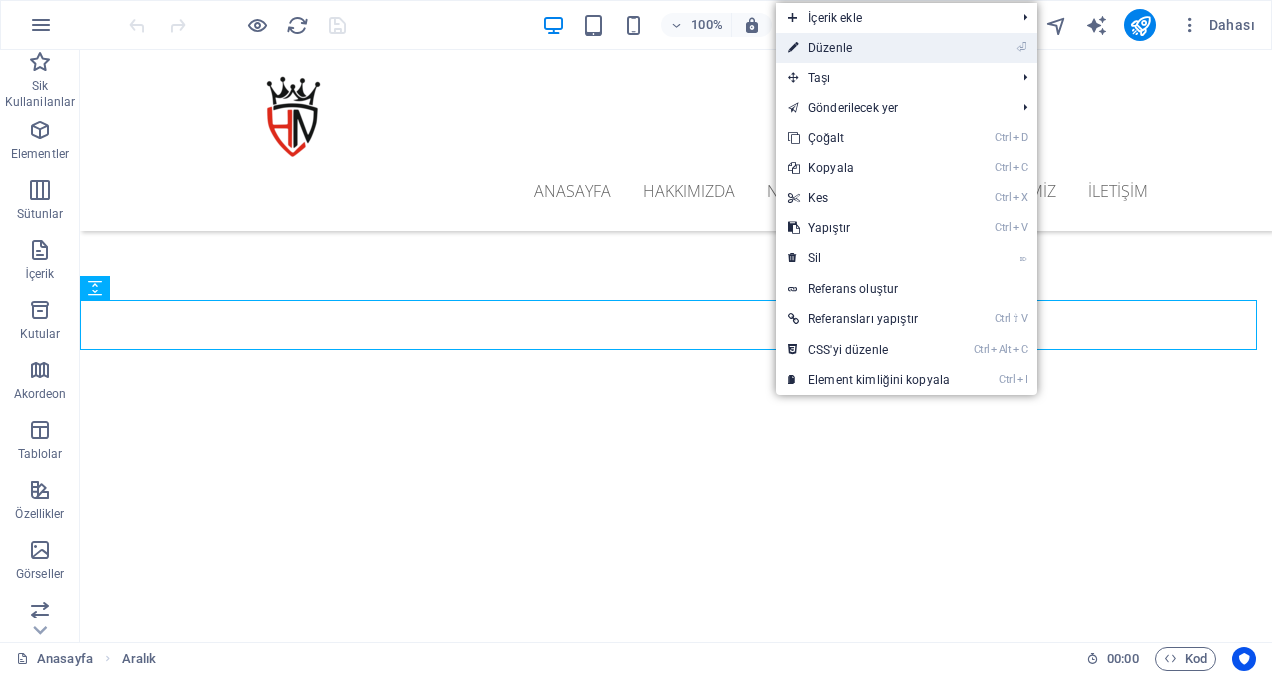 click on "⏎  Düzenle" at bounding box center [869, 48] 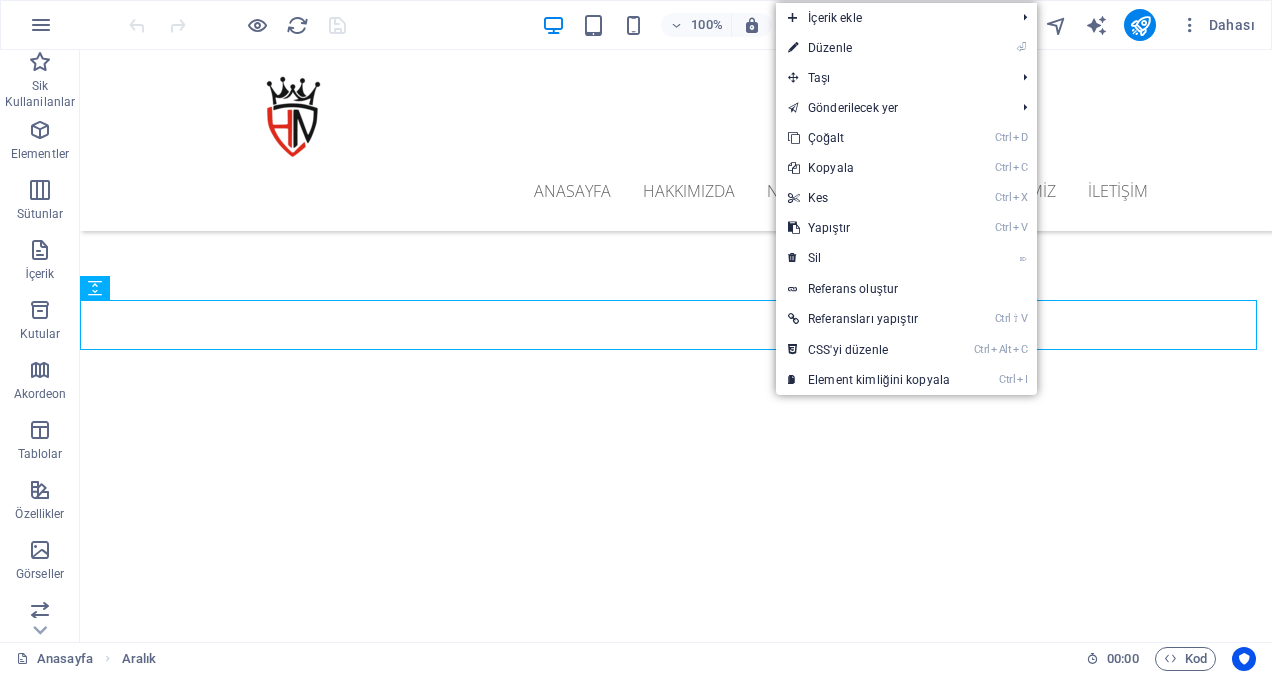 select on "px" 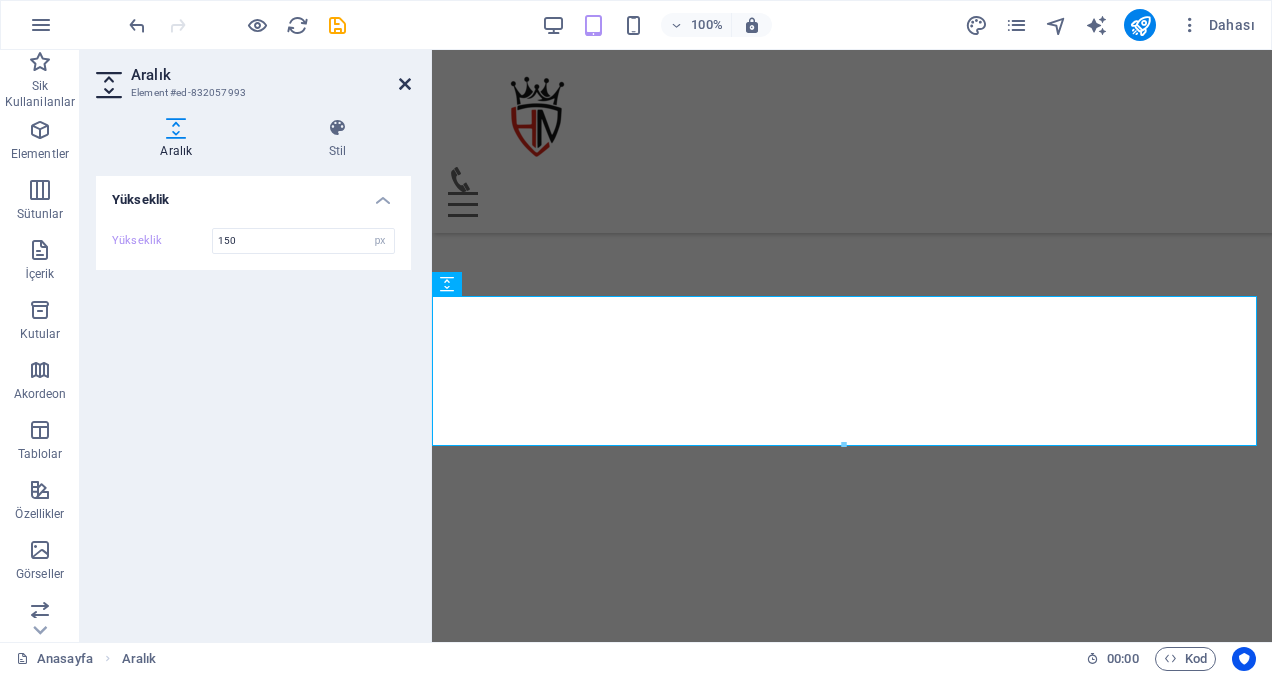 type on "150" 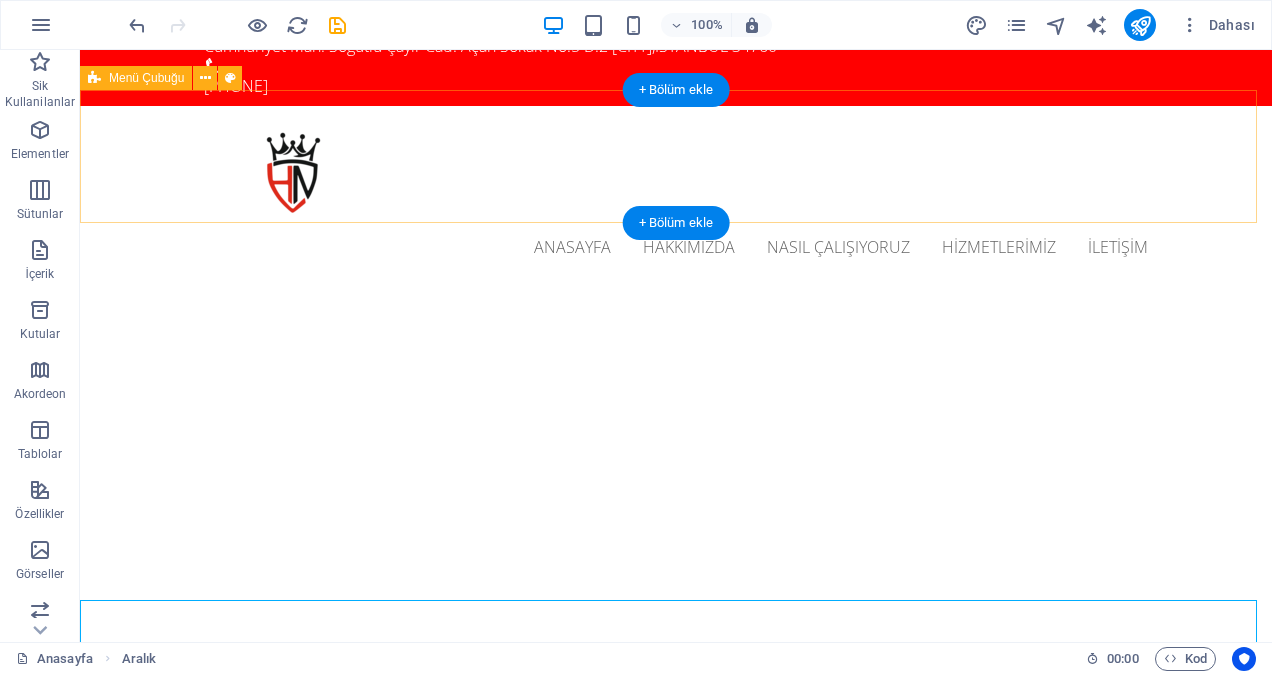 scroll, scrollTop: 0, scrollLeft: 0, axis: both 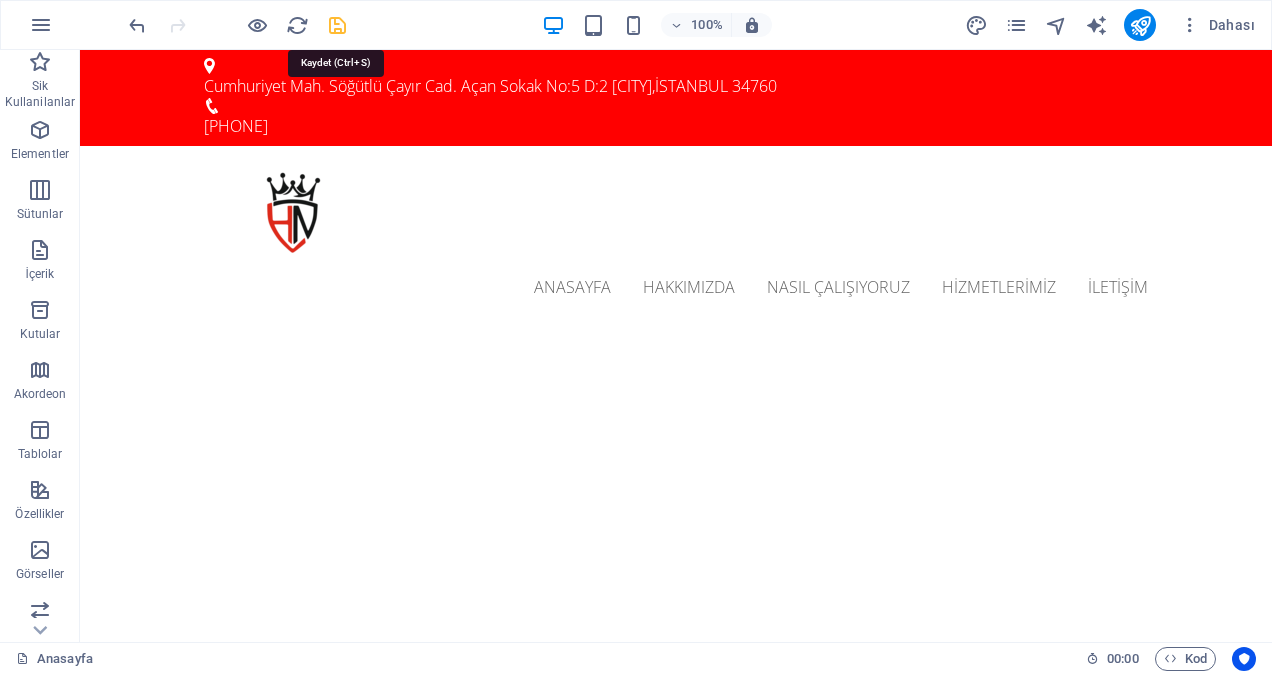 click at bounding box center [337, 25] 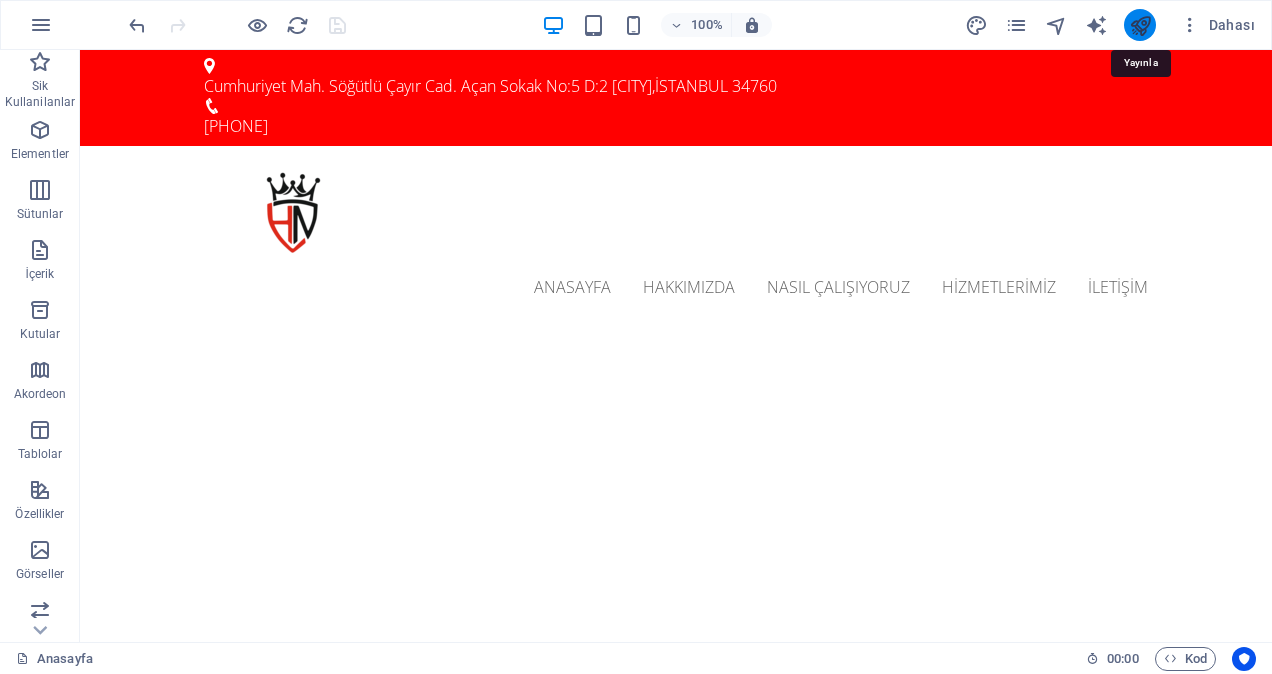 click at bounding box center [1140, 25] 